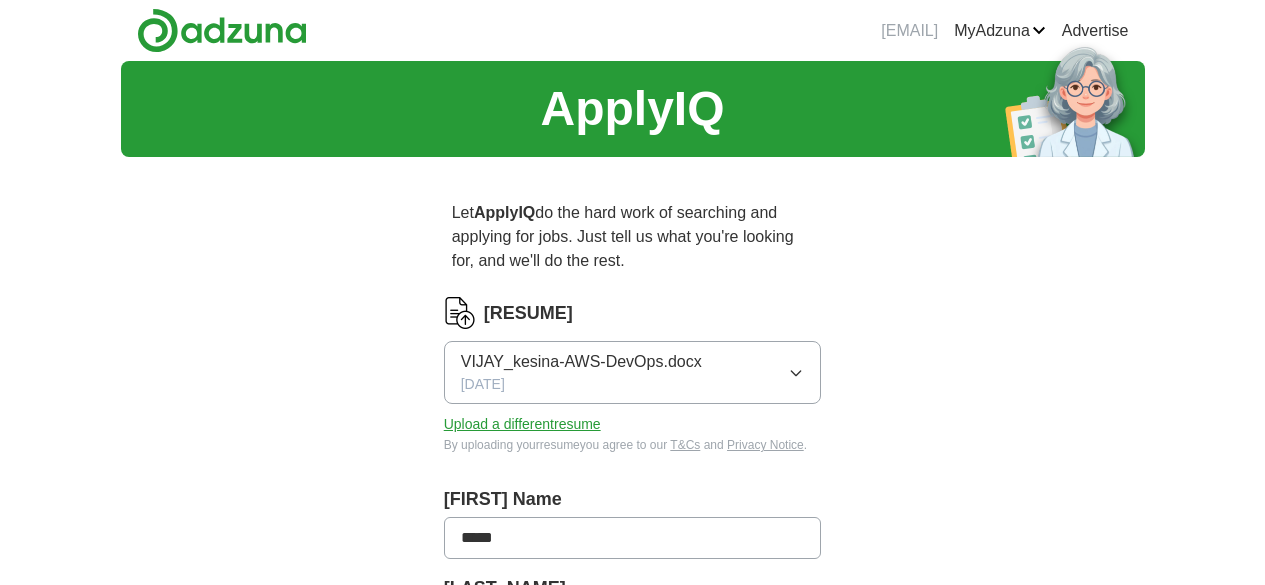 scroll, scrollTop: 0, scrollLeft: 0, axis: both 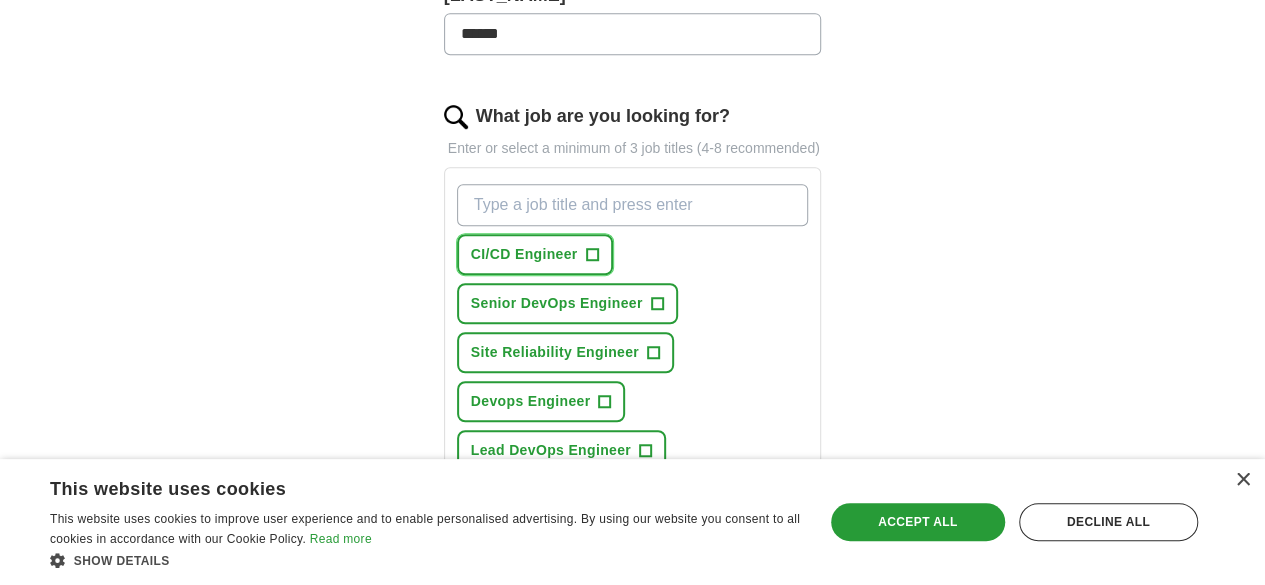 click on "CI/CD Engineer" at bounding box center [524, 254] 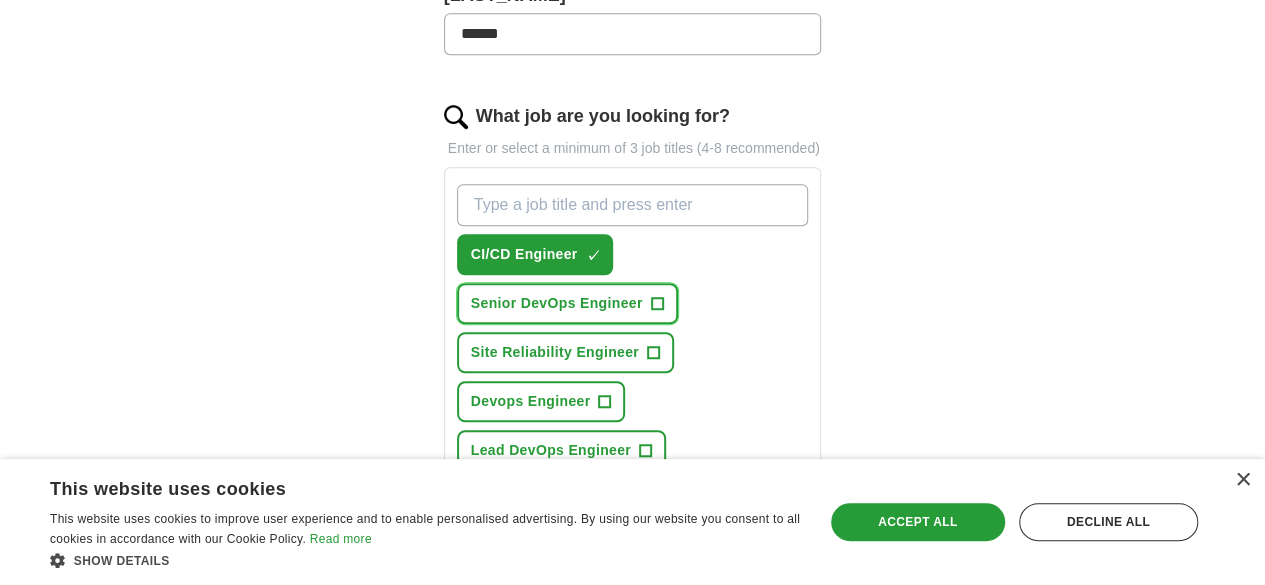 click on "Senior DevOps Engineer" at bounding box center (557, 303) 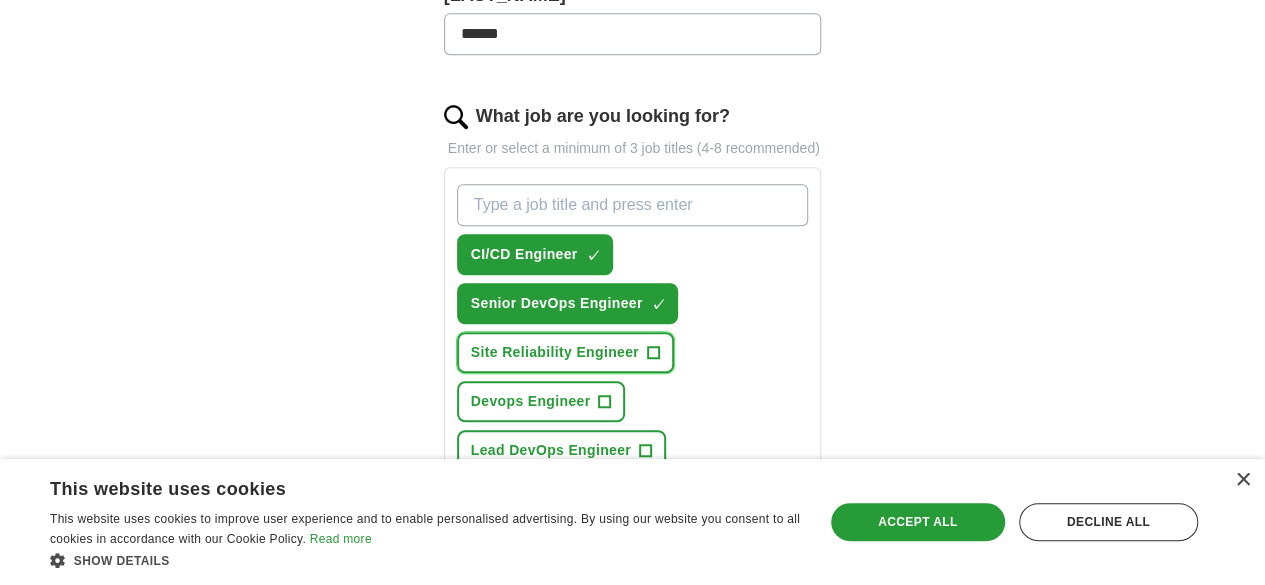 click on "Site Reliability Engineer +" at bounding box center (565, 352) 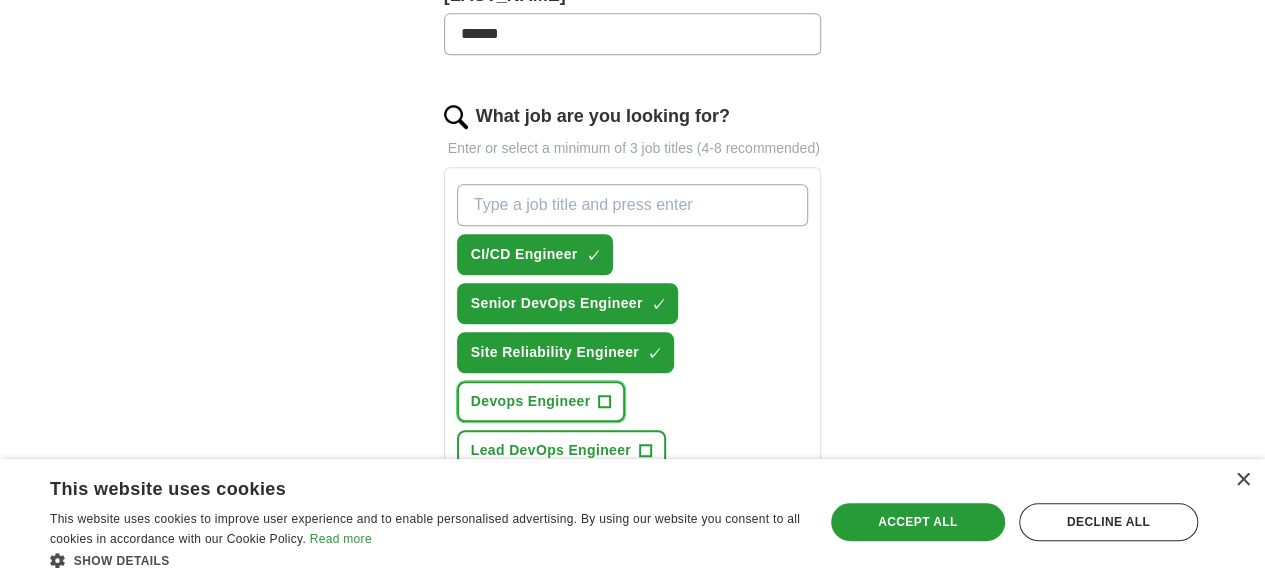 click on "Devops Engineer" at bounding box center [531, 401] 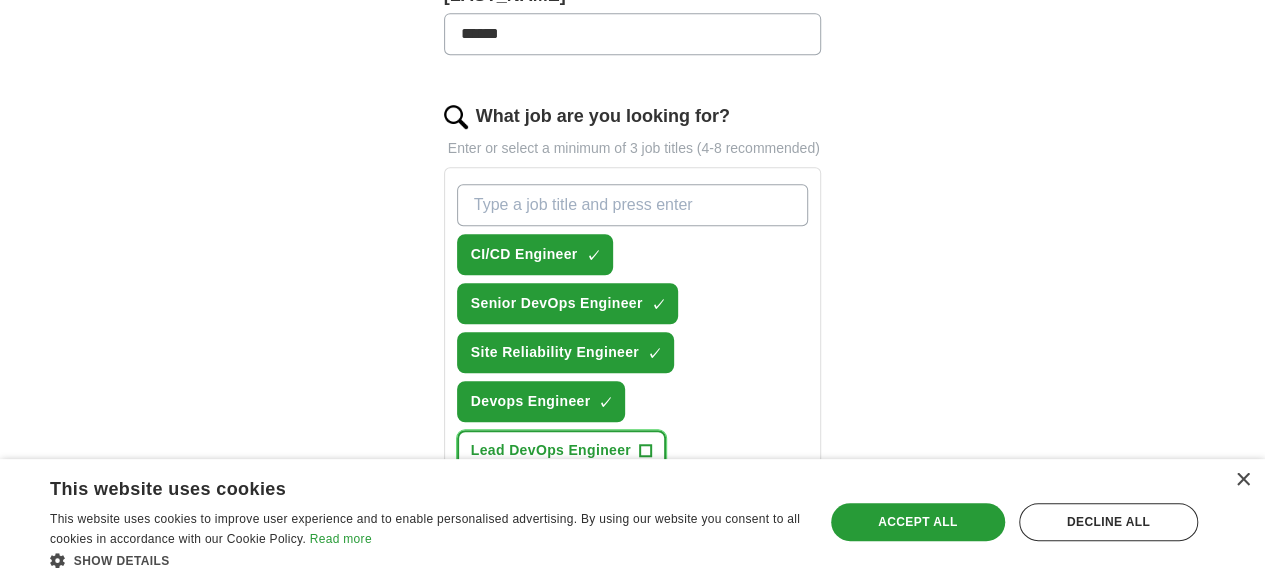 click on "Lead DevOps Engineer" at bounding box center [551, 450] 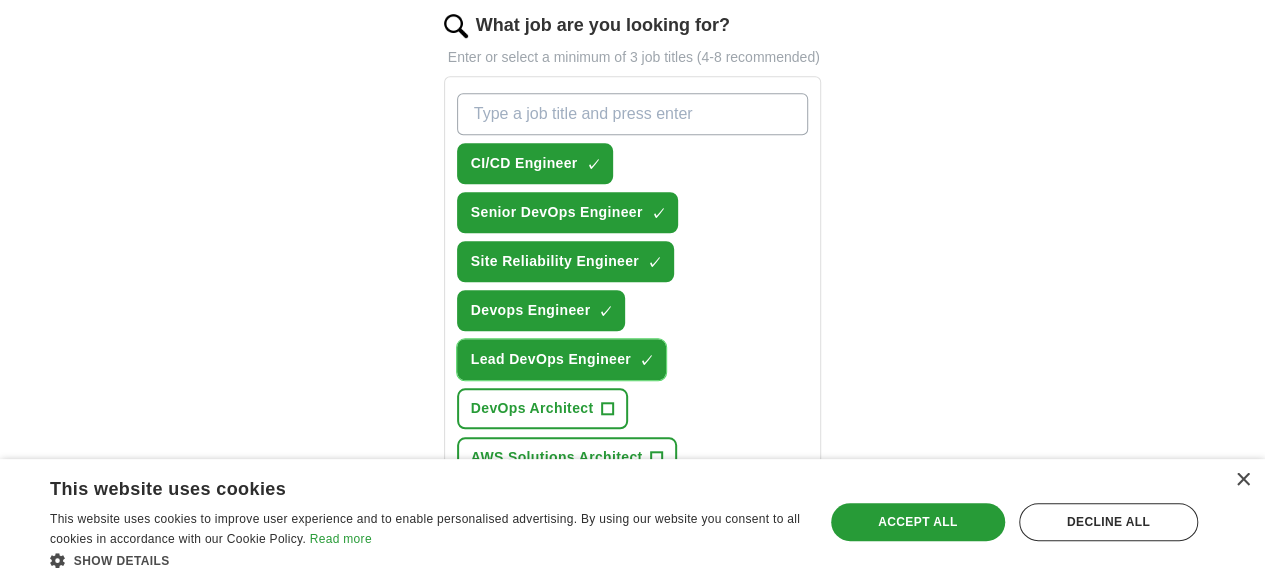 scroll, scrollTop: 685, scrollLeft: 0, axis: vertical 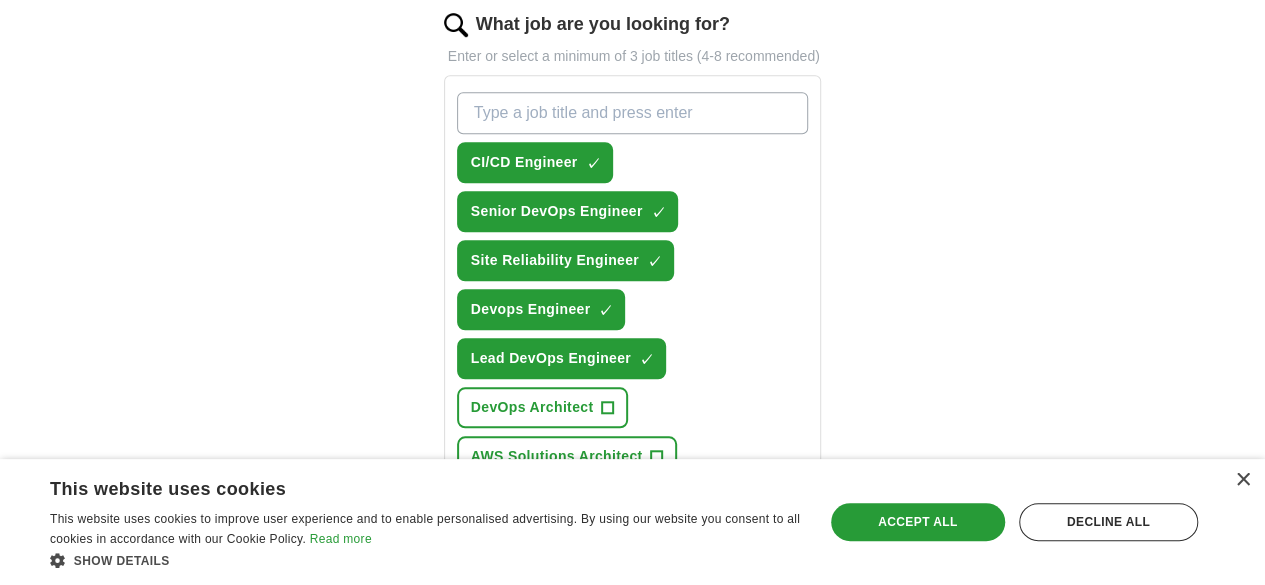 click on "Cloud Infrastructure Engineer" at bounding box center (532, 407) 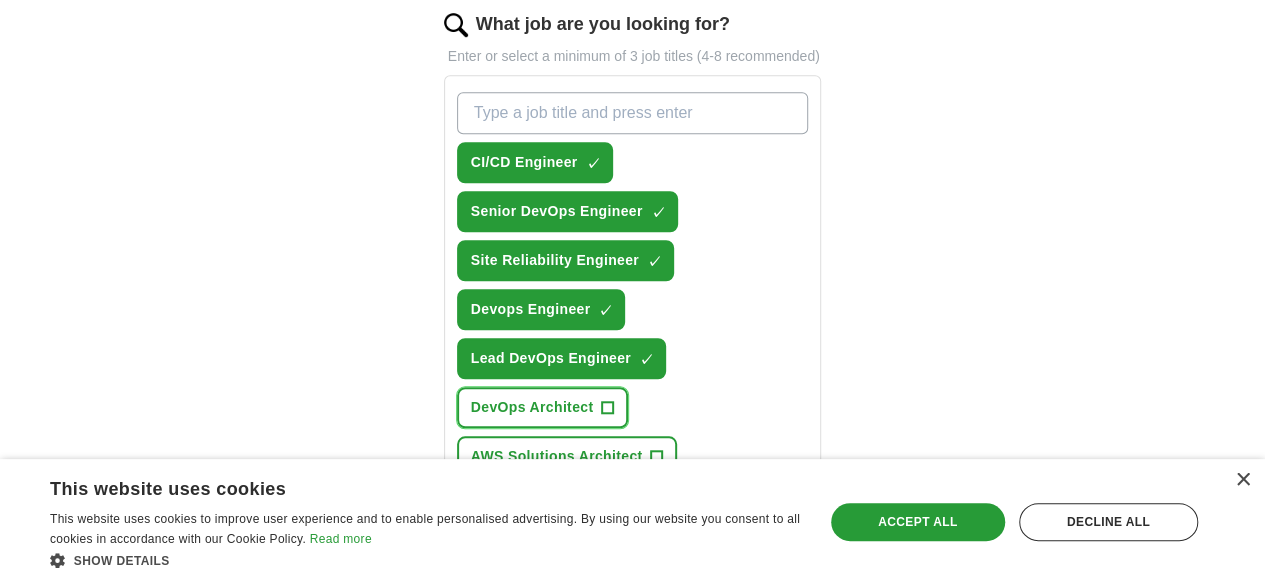 click on "DevOps Architect +" at bounding box center (543, 407) 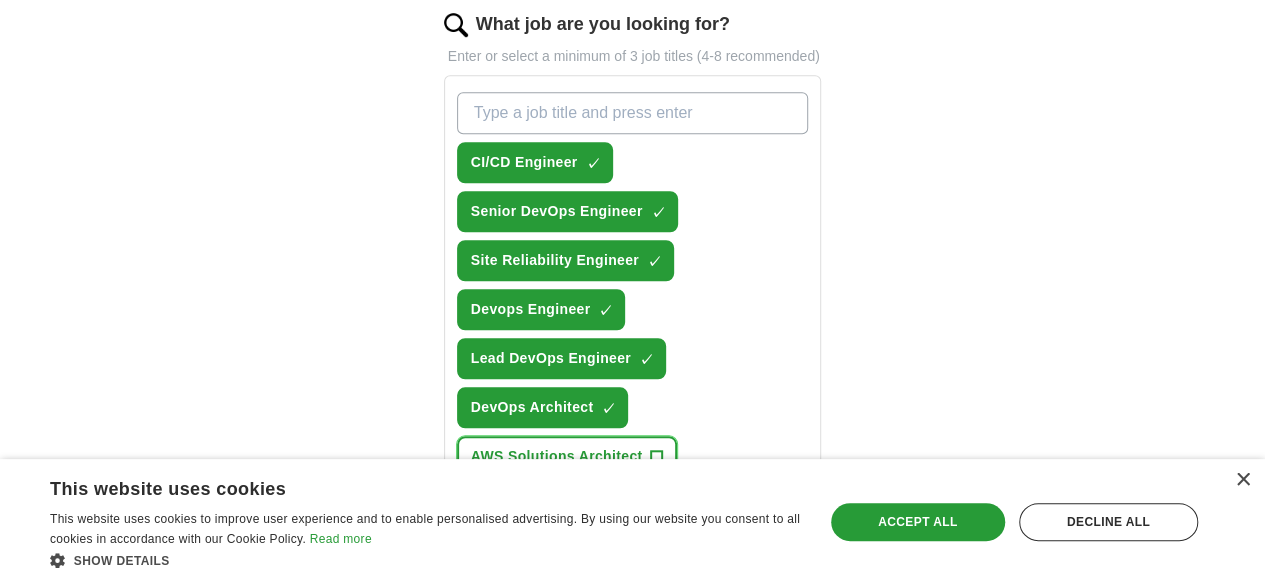 click on "[COUNTRY_CODE]" at bounding box center (656, 457) 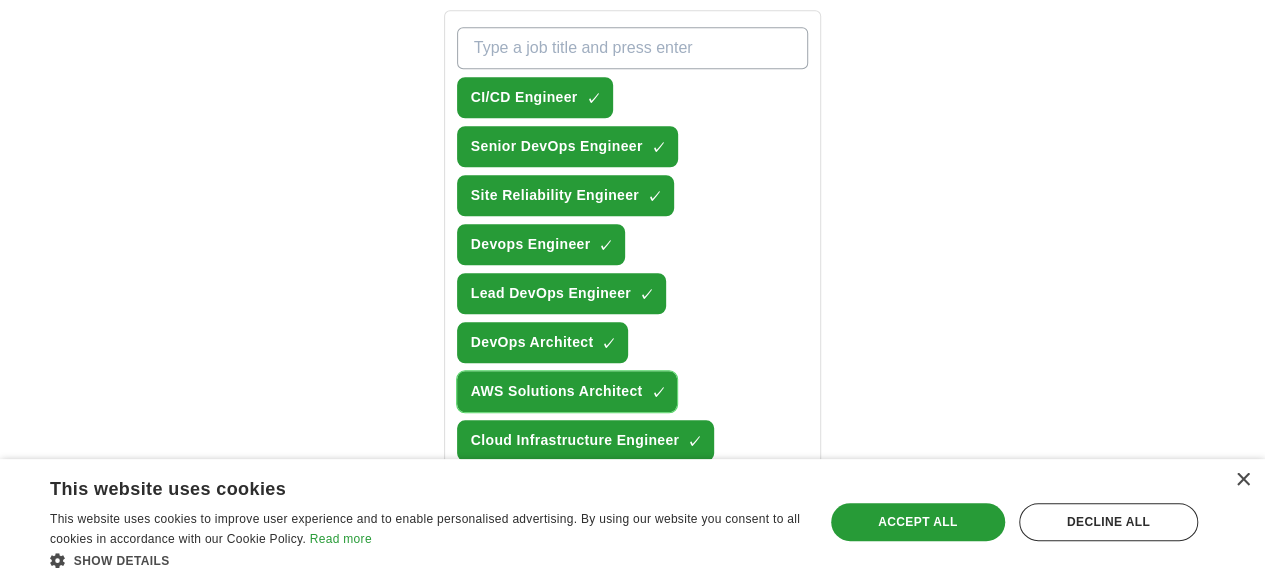 scroll, scrollTop: 754, scrollLeft: 0, axis: vertical 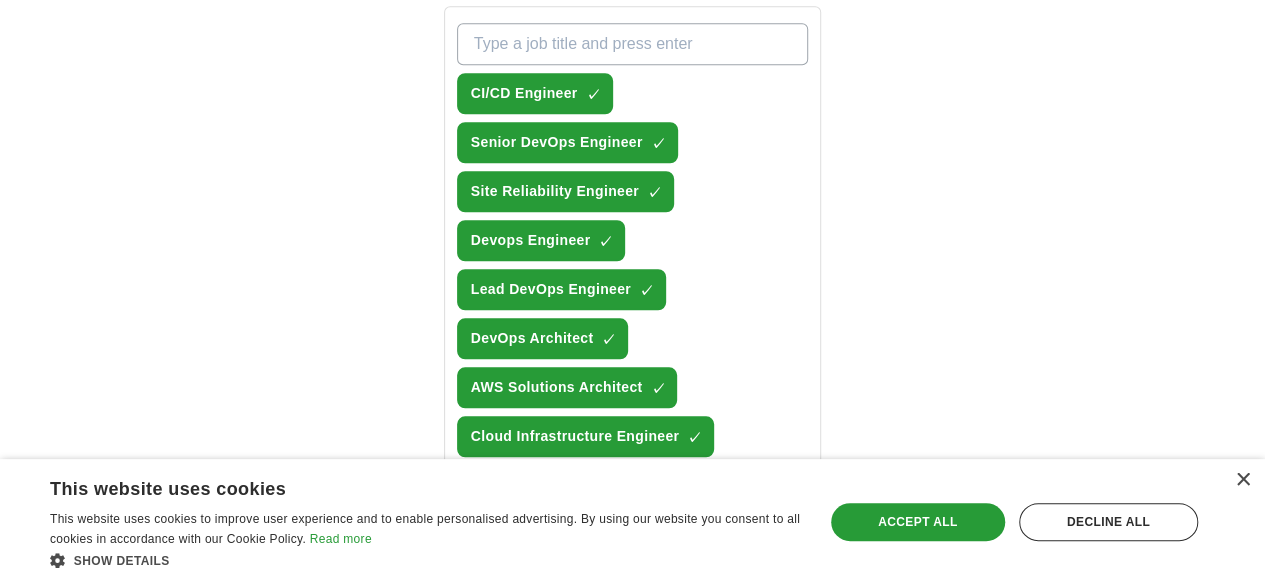 click on "Infrastructure Automation Engineer" at bounding box center [595, 485] 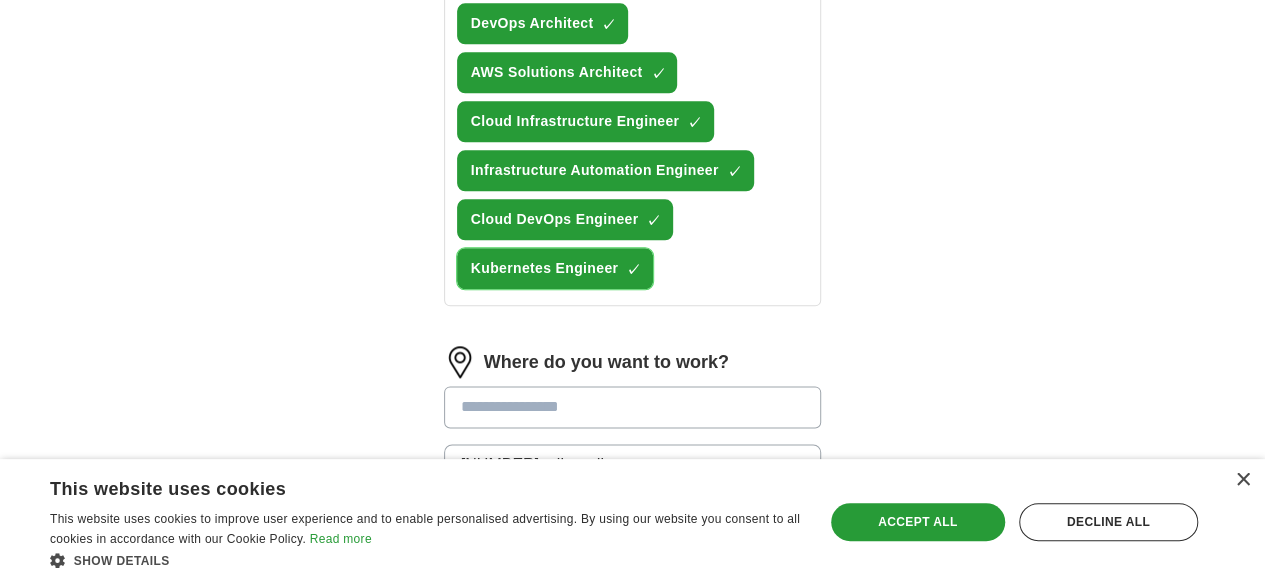scroll, scrollTop: 1072, scrollLeft: 0, axis: vertical 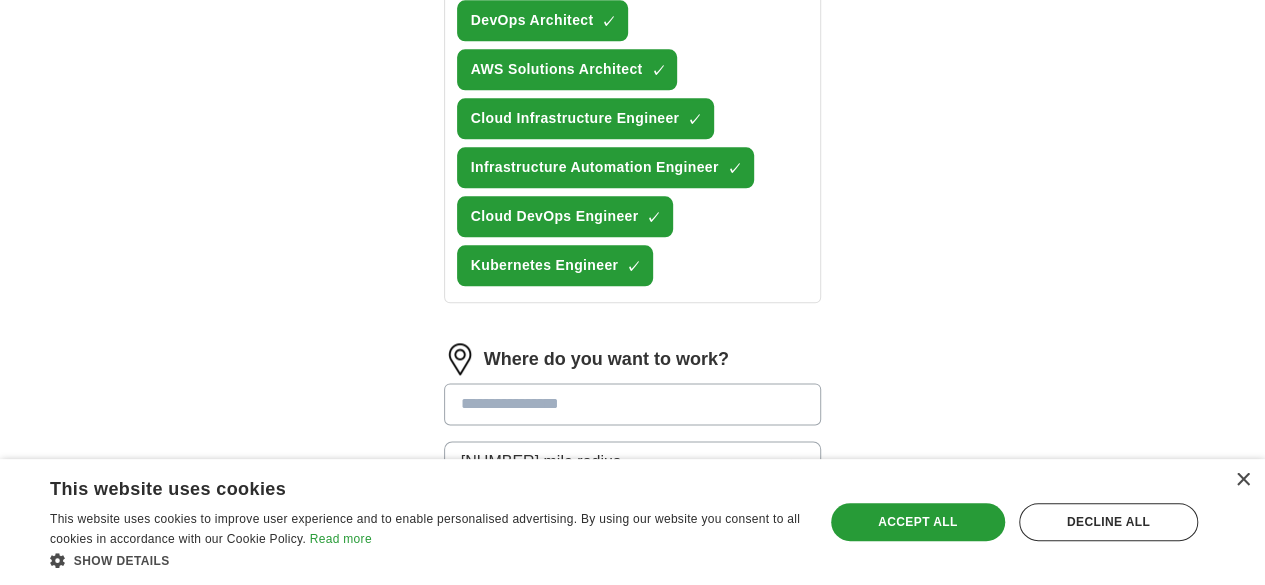 click at bounding box center (633, 404) 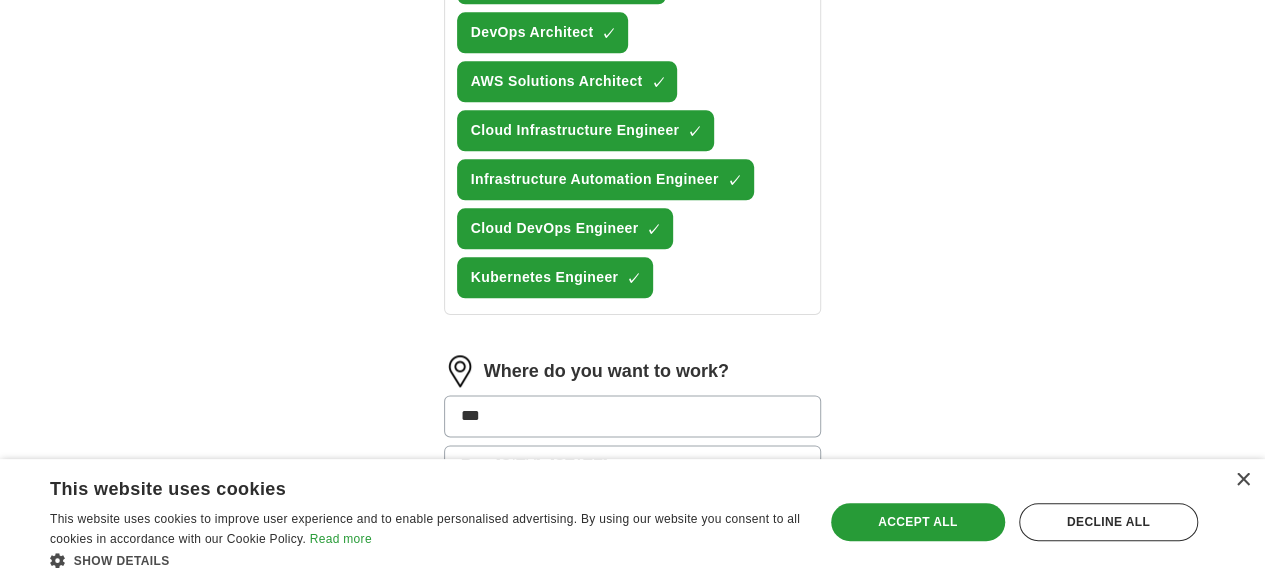 scroll, scrollTop: 1052, scrollLeft: 0, axis: vertical 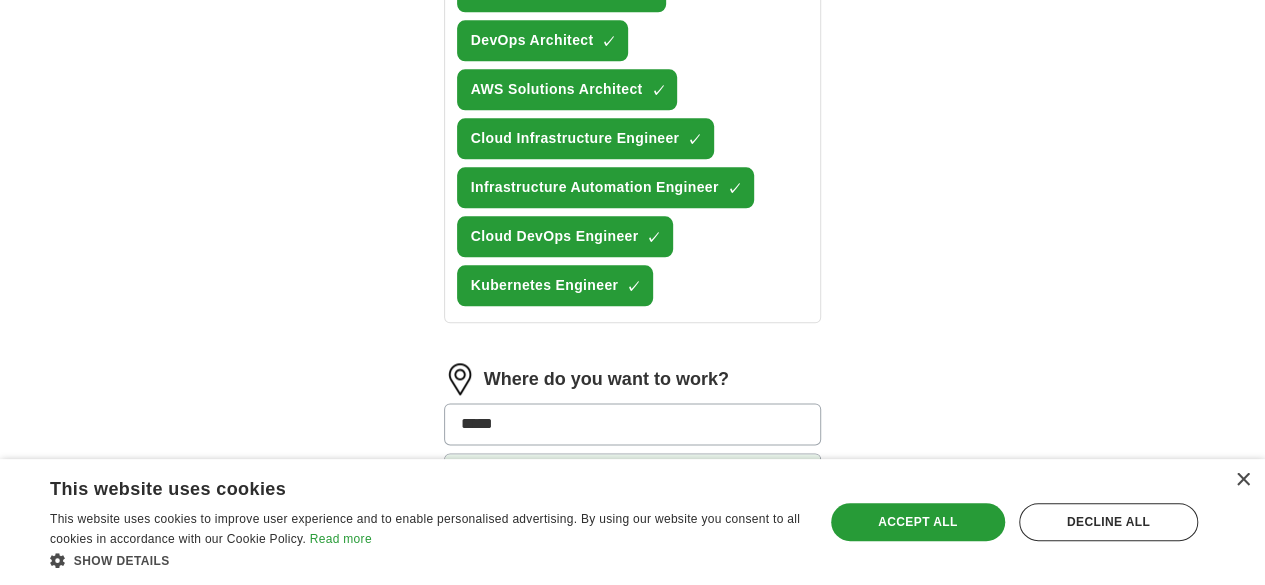 click on "[COUNTRY]" at bounding box center [633, 474] 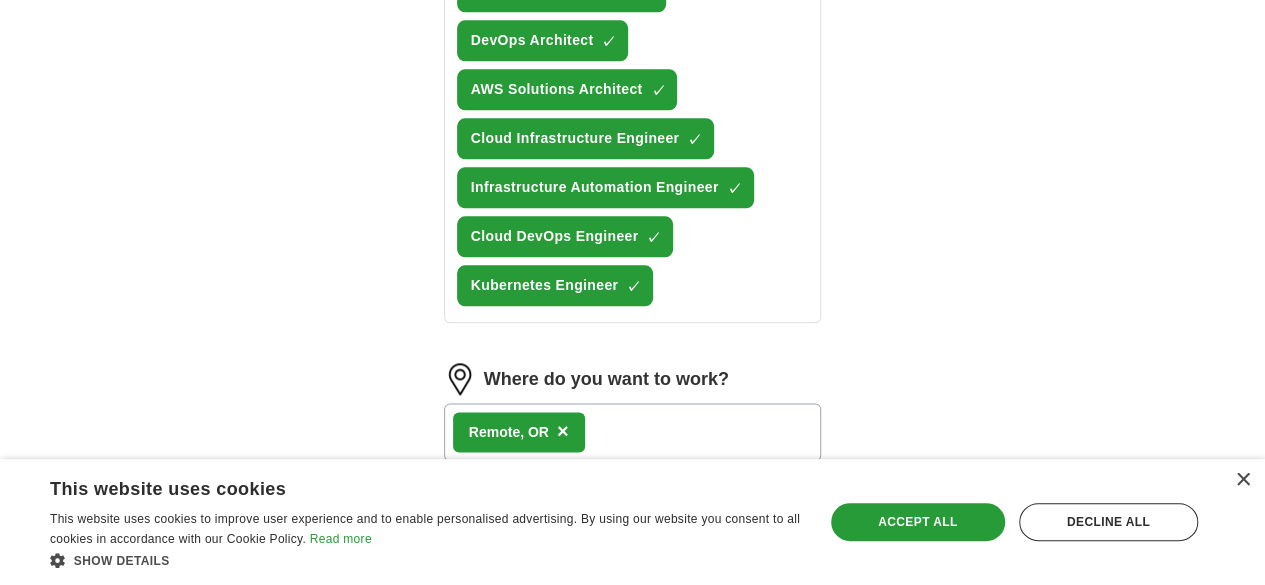 click on "[NUMBER] mile radius" at bounding box center [633, 498] 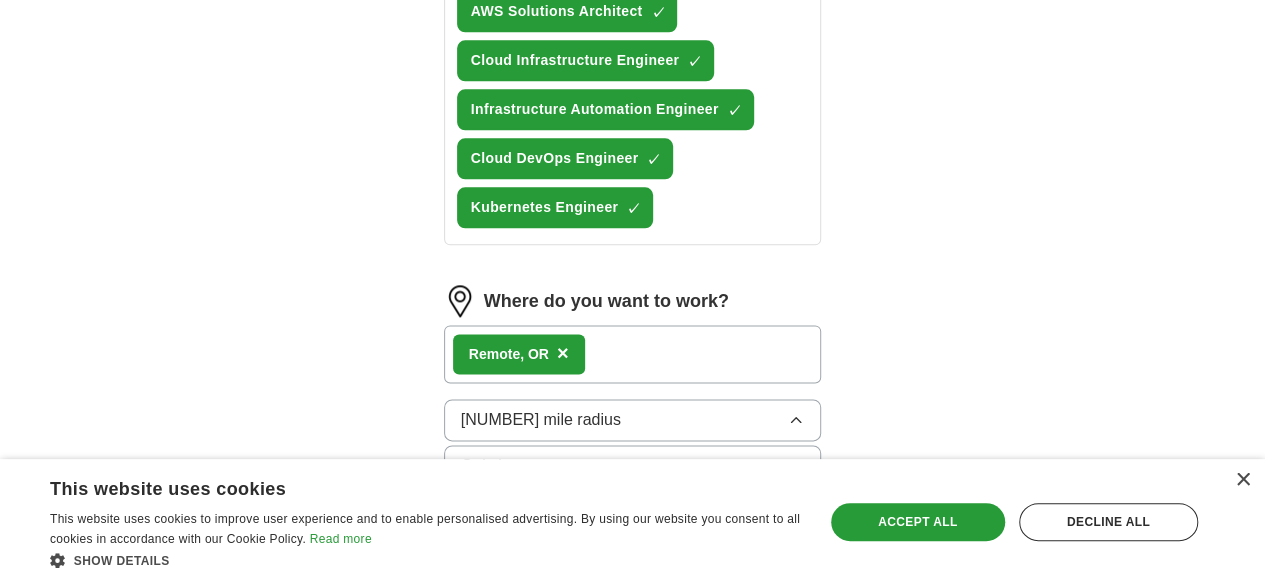 click on "[NUMBER] mile radius" at bounding box center (633, 674) 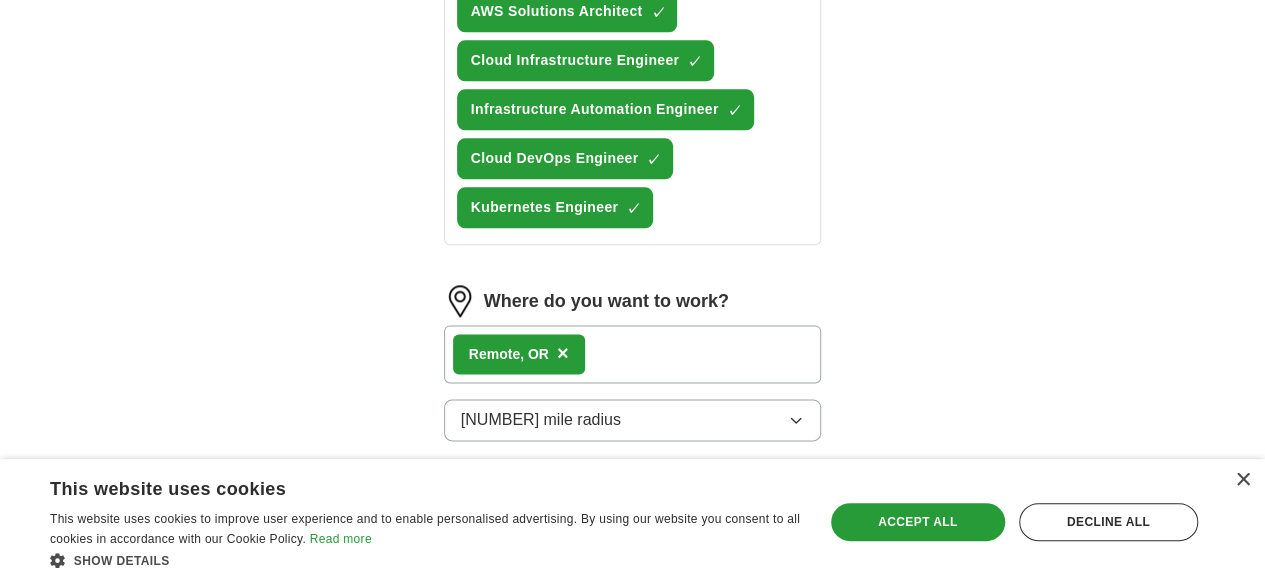 click on "Start applying for jobs" at bounding box center [633, 534] 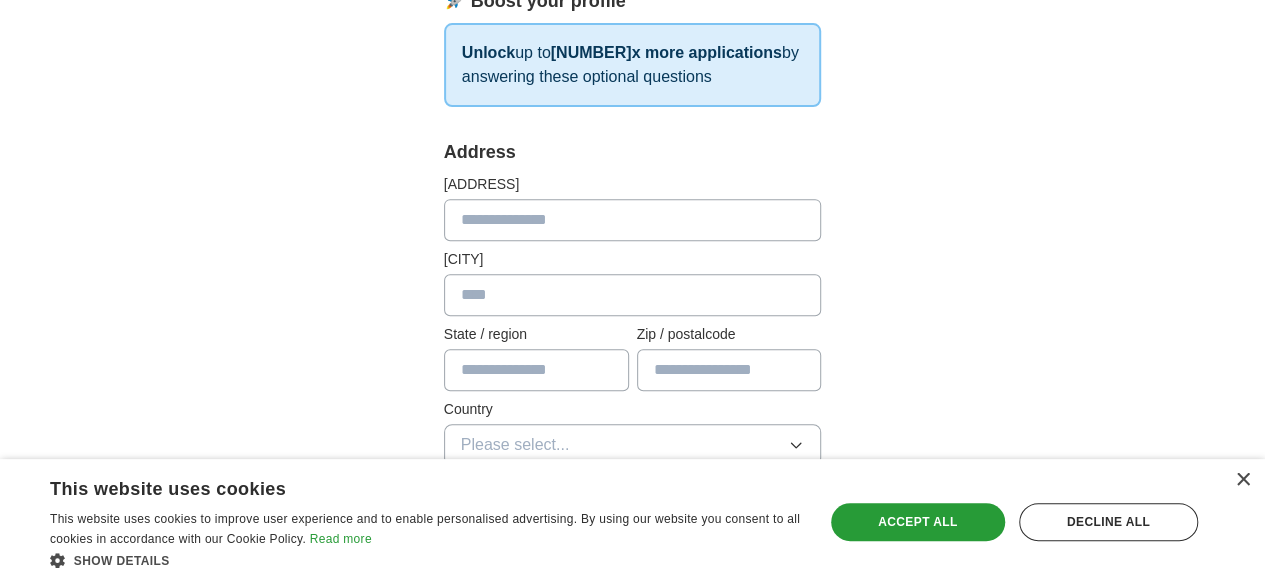 scroll, scrollTop: 333, scrollLeft: 0, axis: vertical 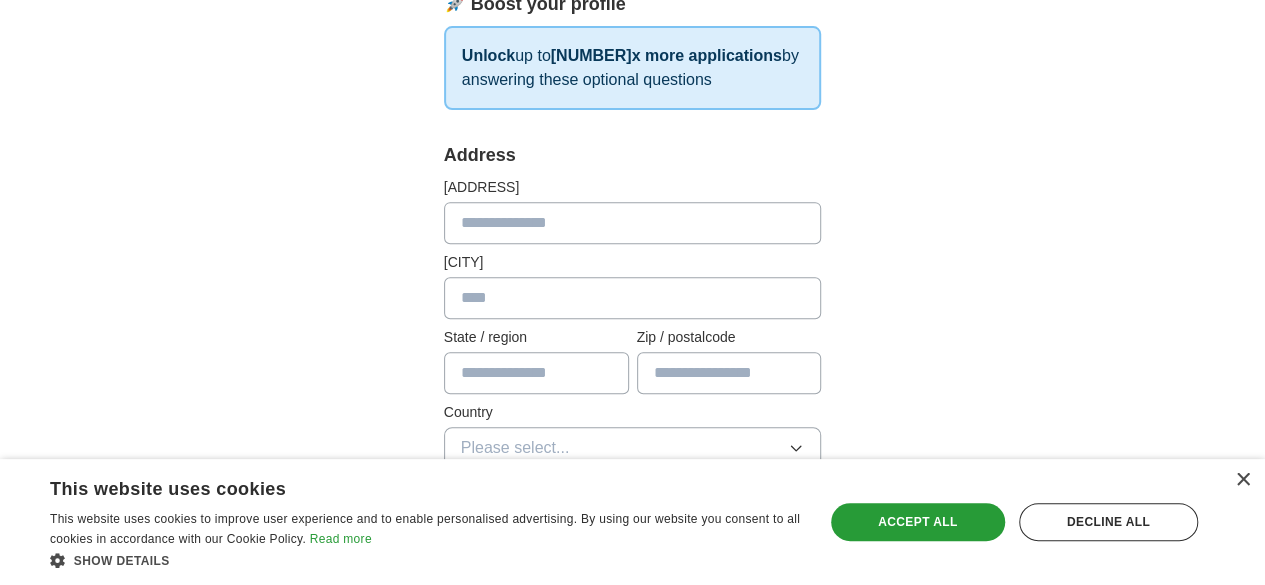 click at bounding box center (633, 223) 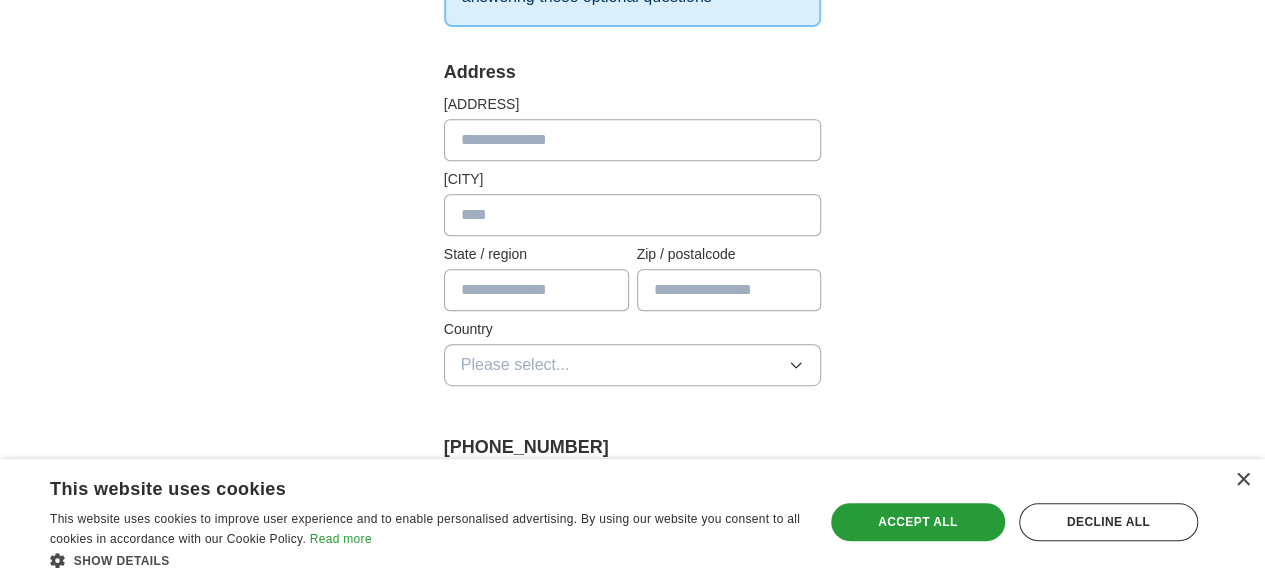 scroll, scrollTop: 417, scrollLeft: 0, axis: vertical 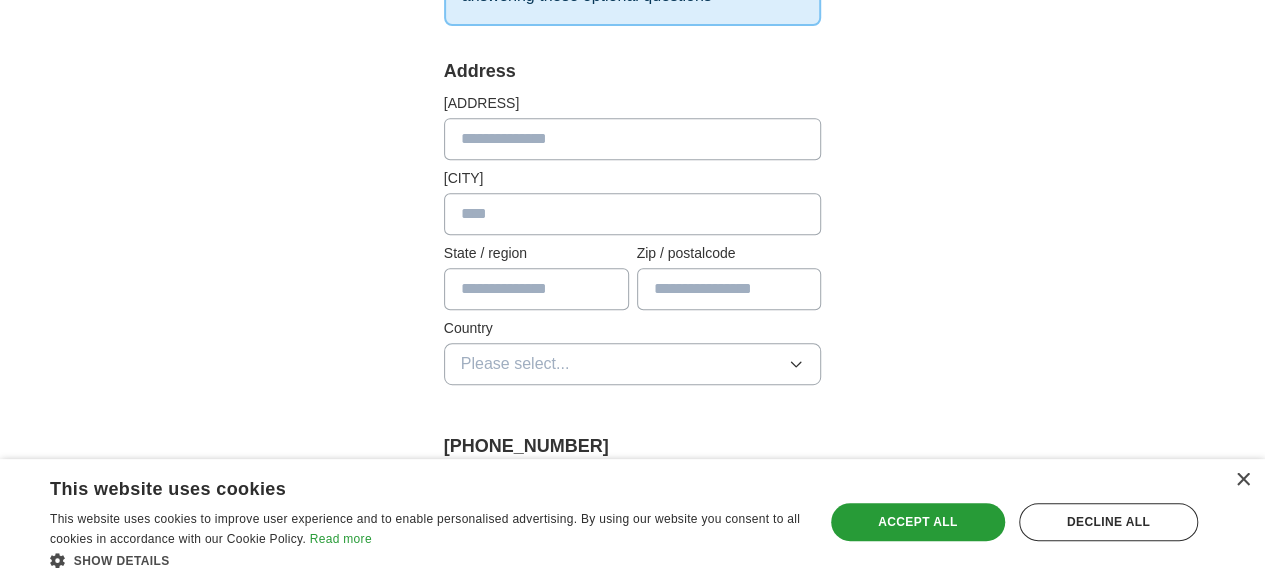 click on "Please select..." at bounding box center [633, 364] 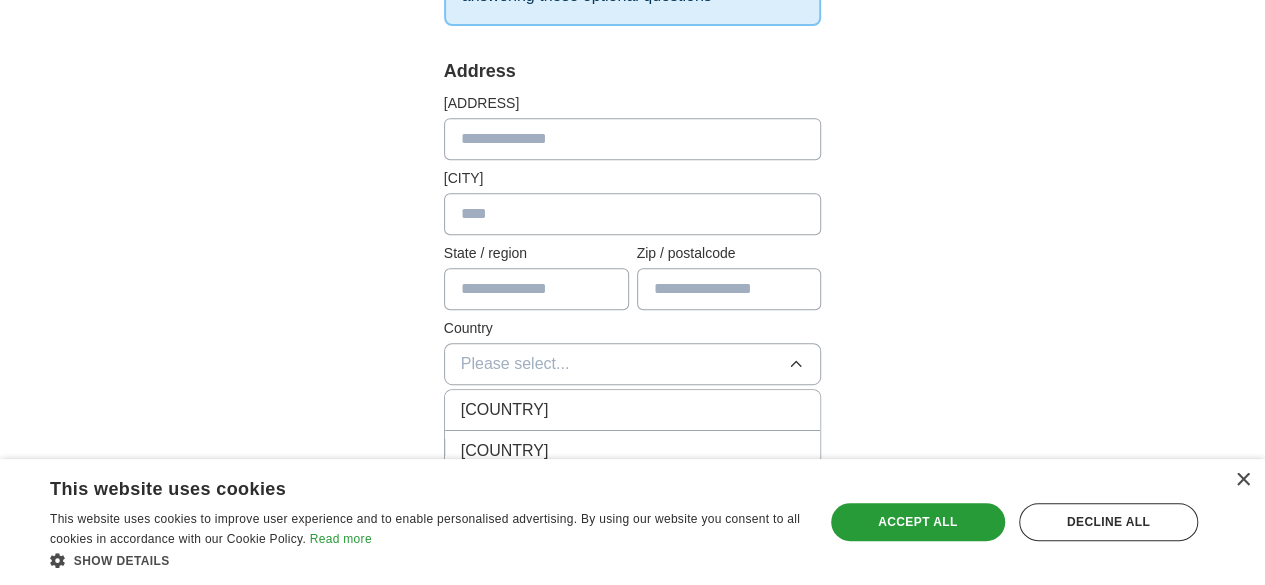 click on "[COUNTRY]" at bounding box center (633, 410) 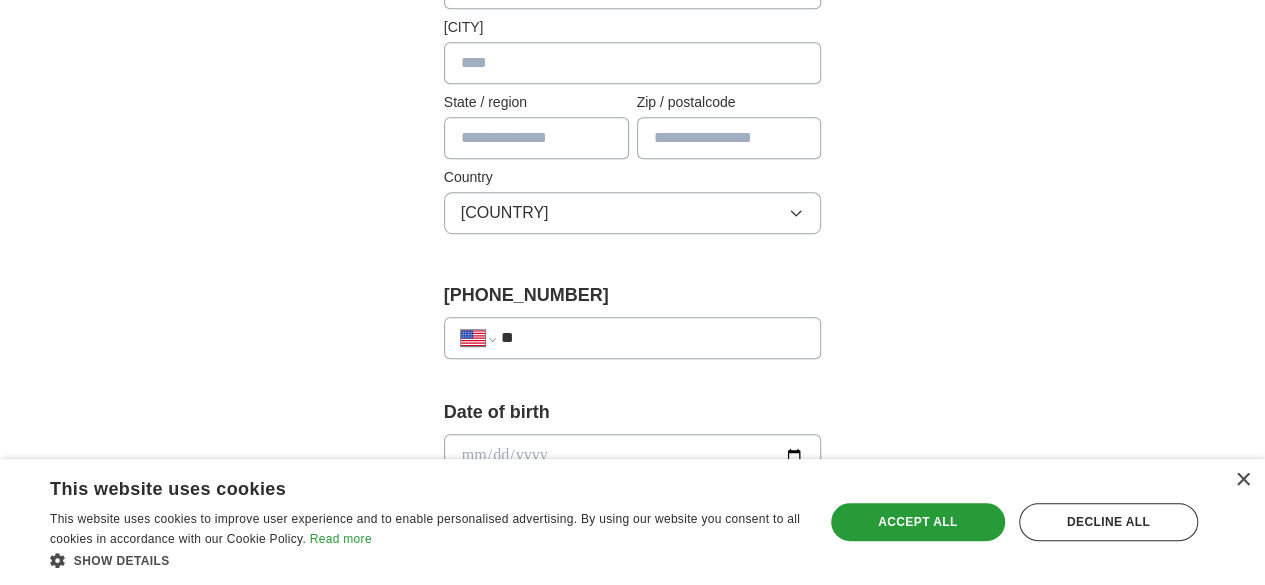 scroll, scrollTop: 569, scrollLeft: 0, axis: vertical 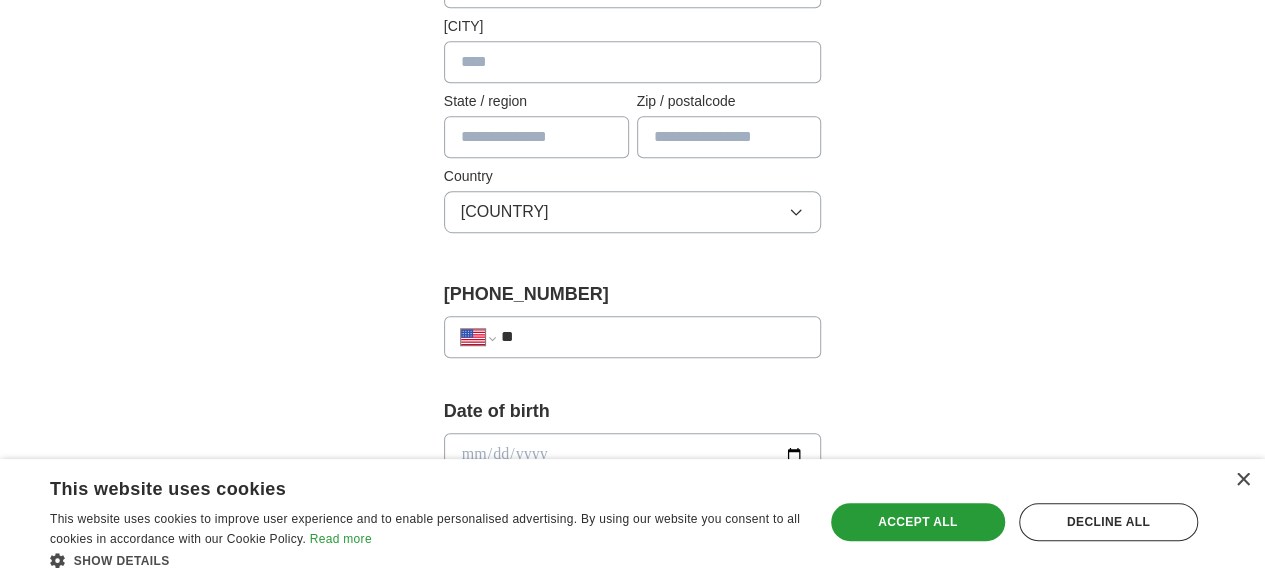 click on "**********" at bounding box center [633, 337] 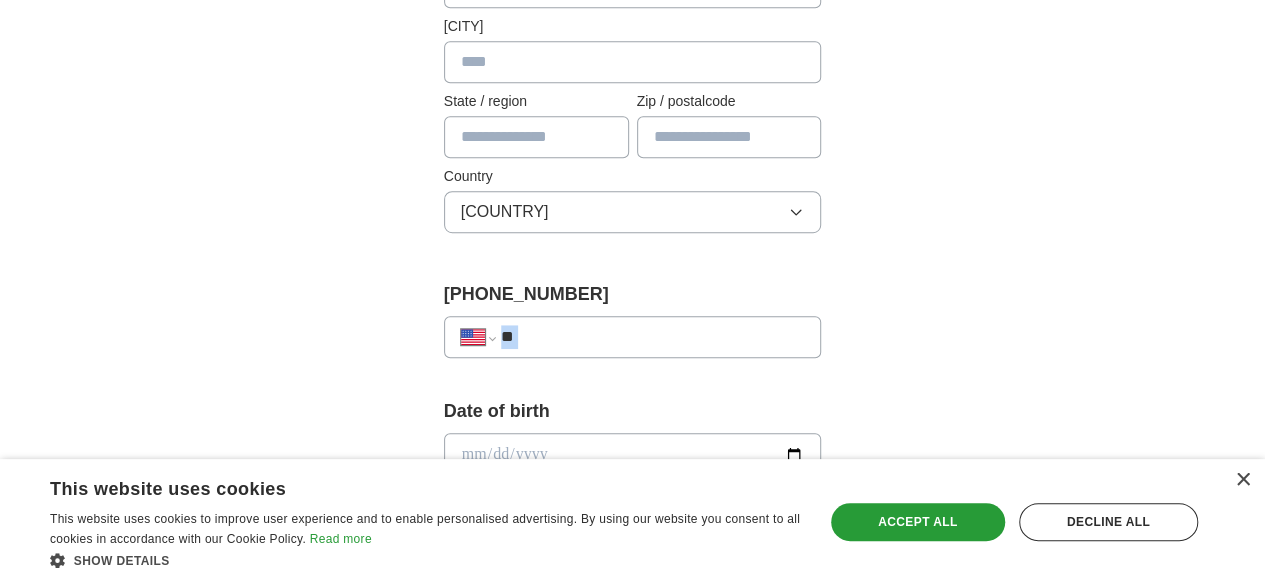click on "**********" at bounding box center [633, 337] 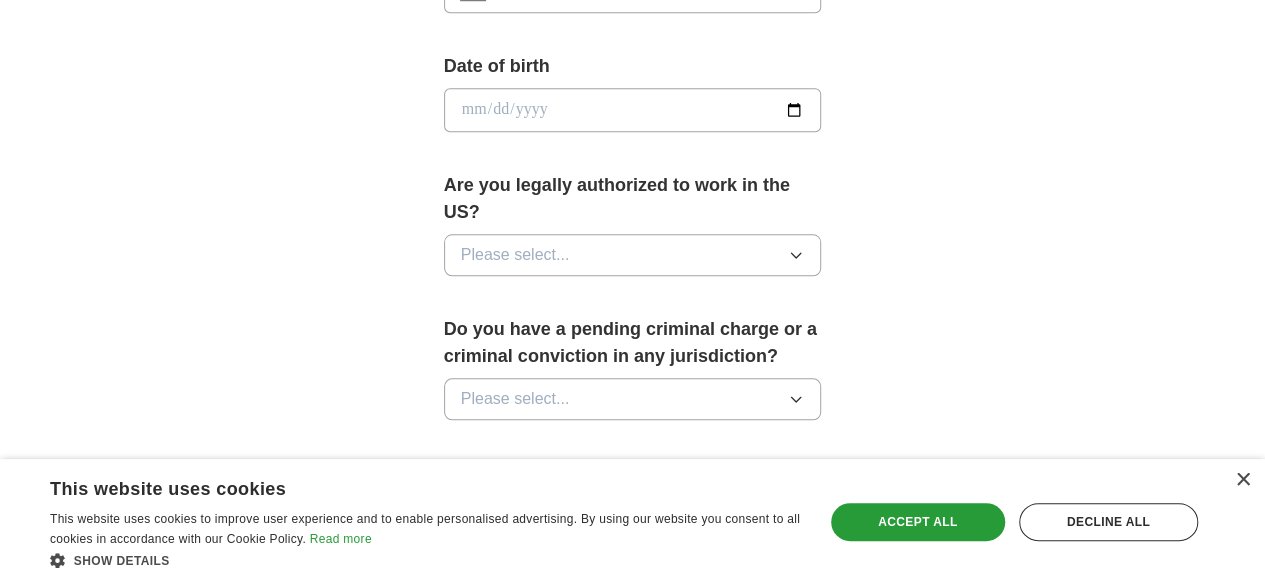 scroll, scrollTop: 924, scrollLeft: 0, axis: vertical 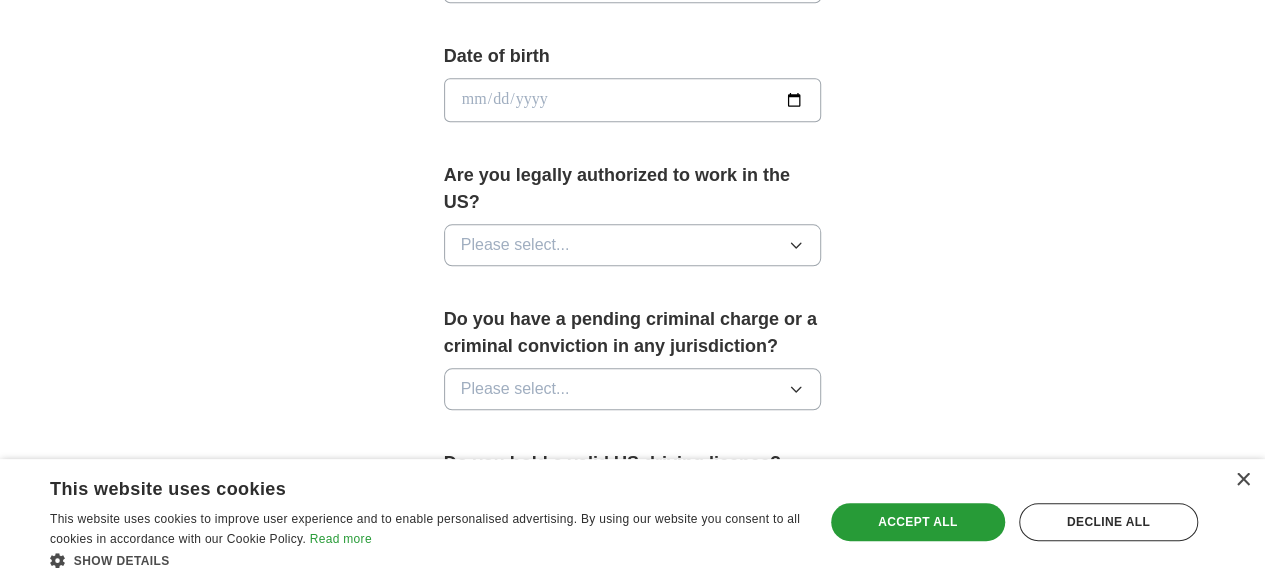 type on "**********" 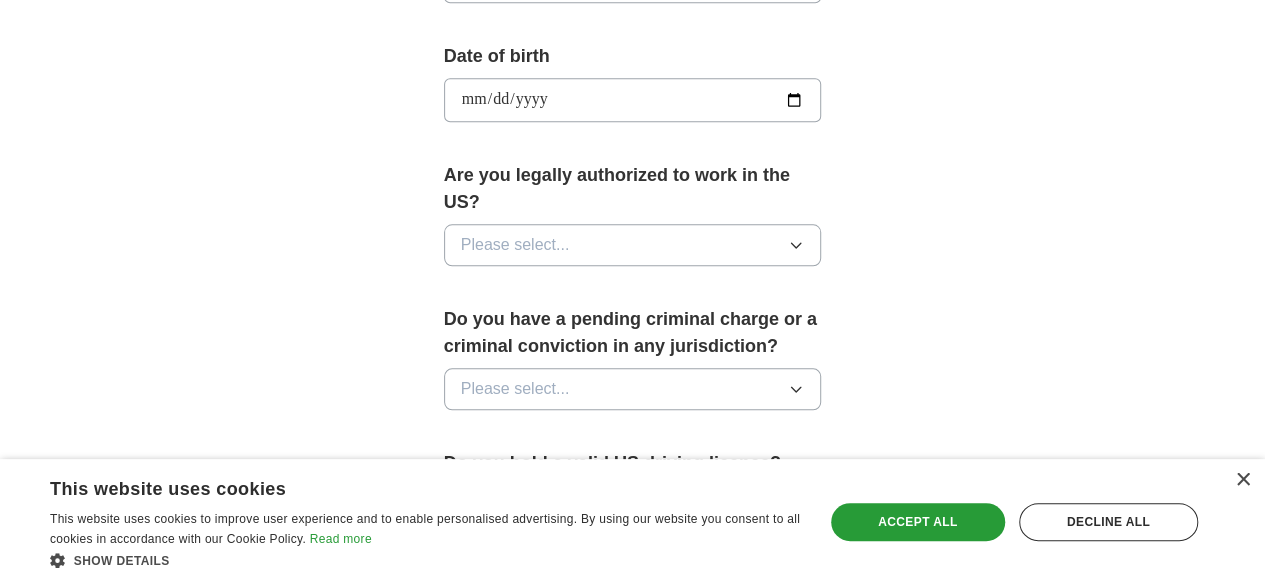 type on "**********" 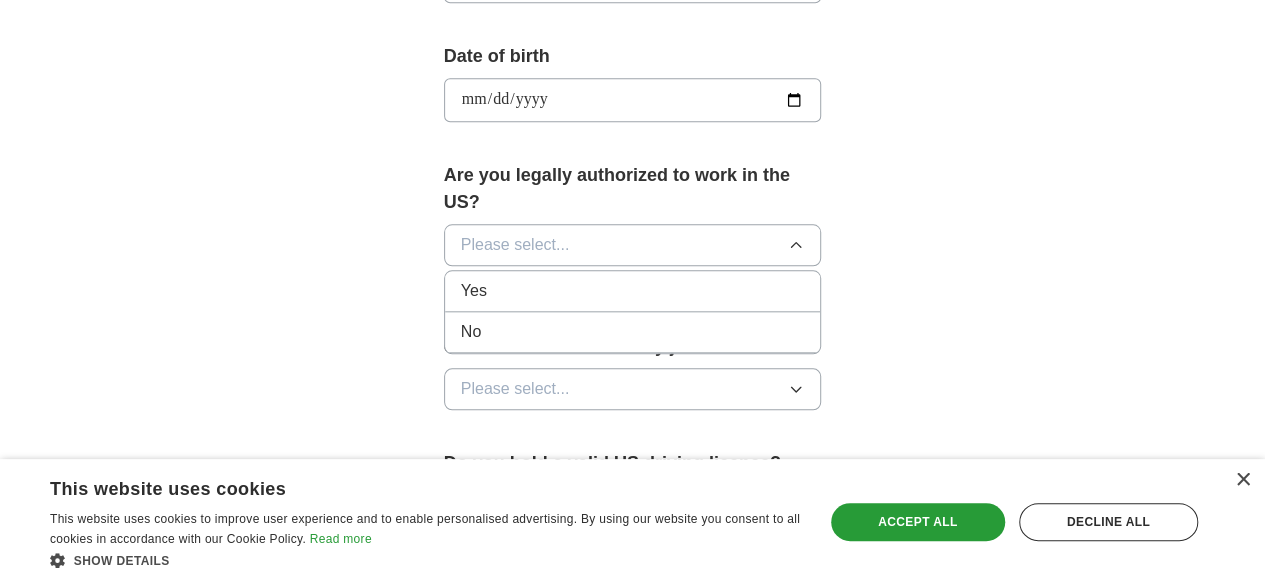 click on "Yes" at bounding box center (633, 291) 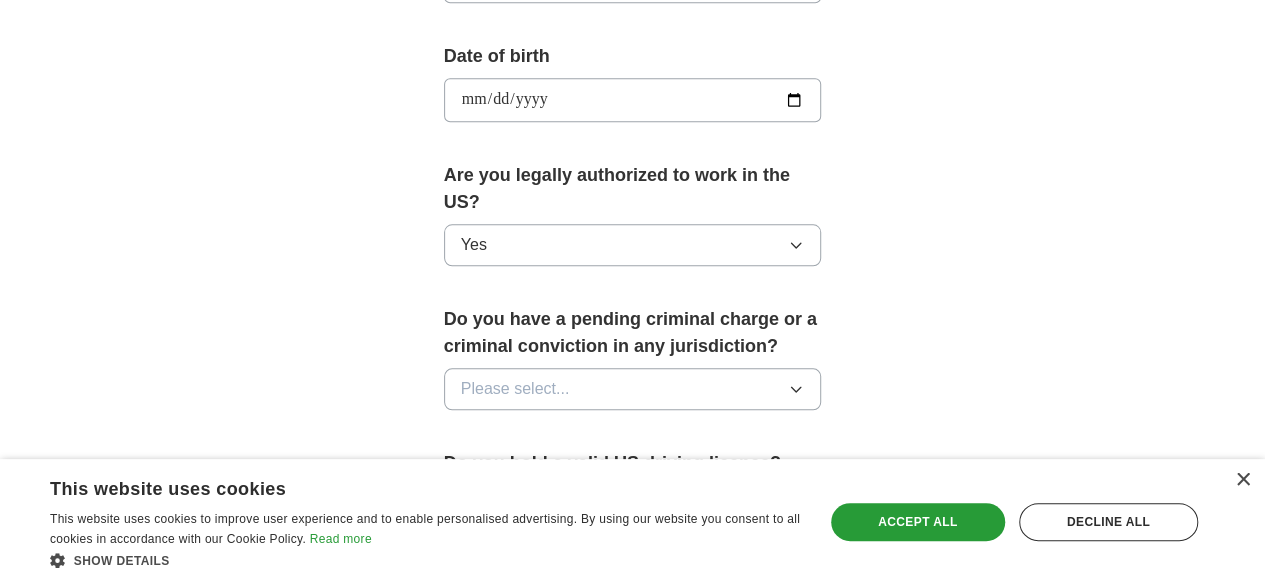 click on "Please select..." at bounding box center [515, 389] 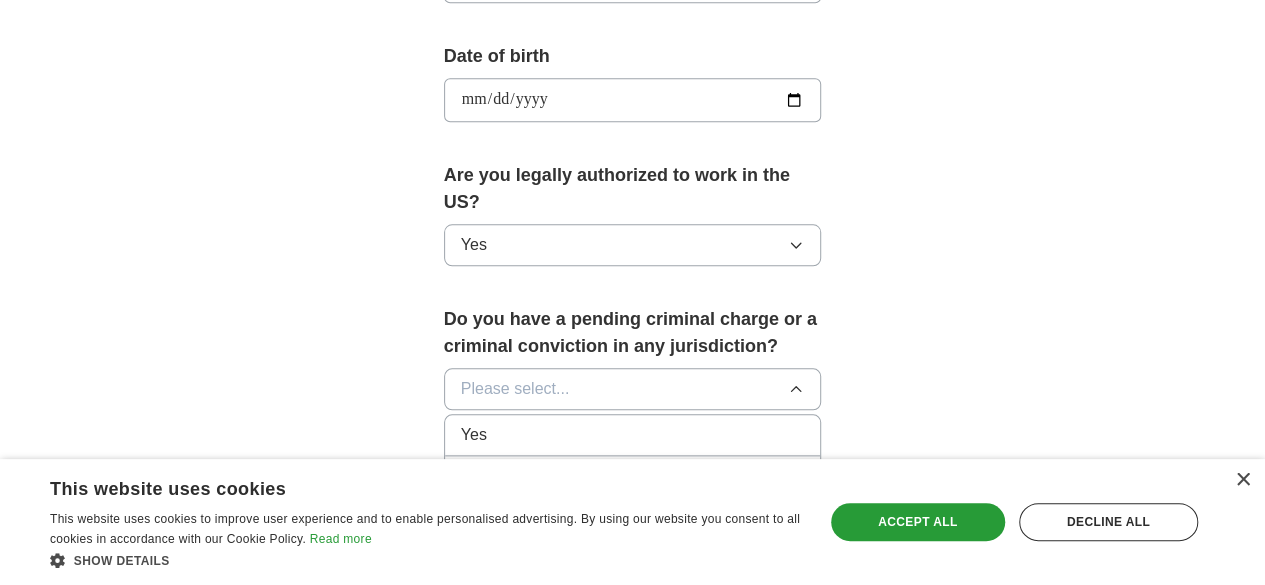 click on "No" at bounding box center [633, 435] 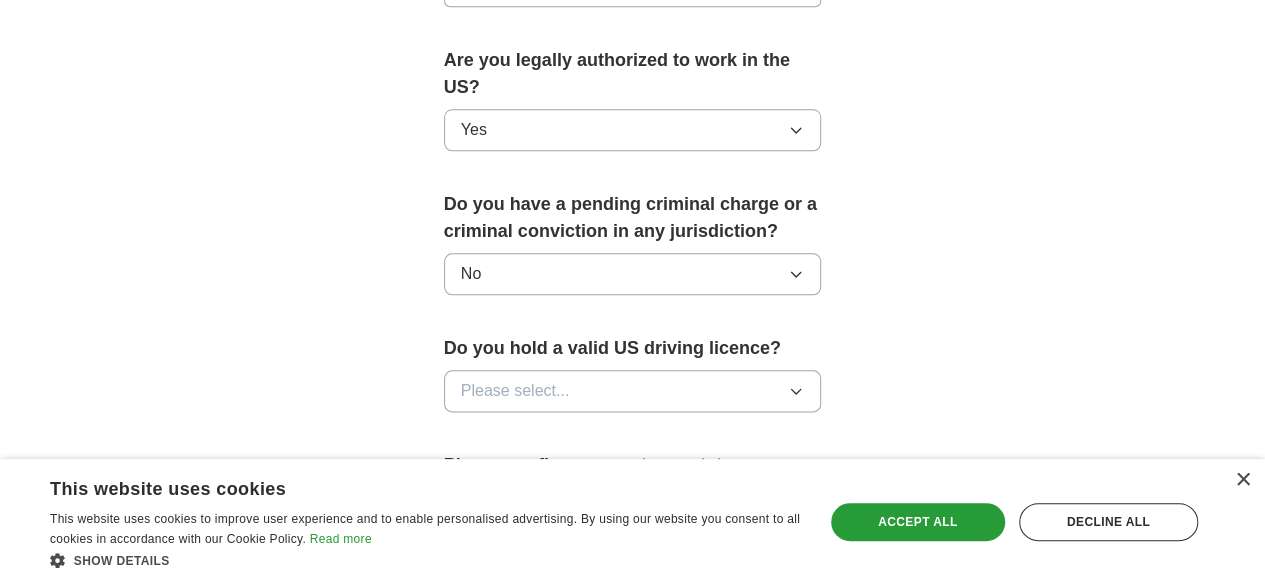 scroll, scrollTop: 1046, scrollLeft: 0, axis: vertical 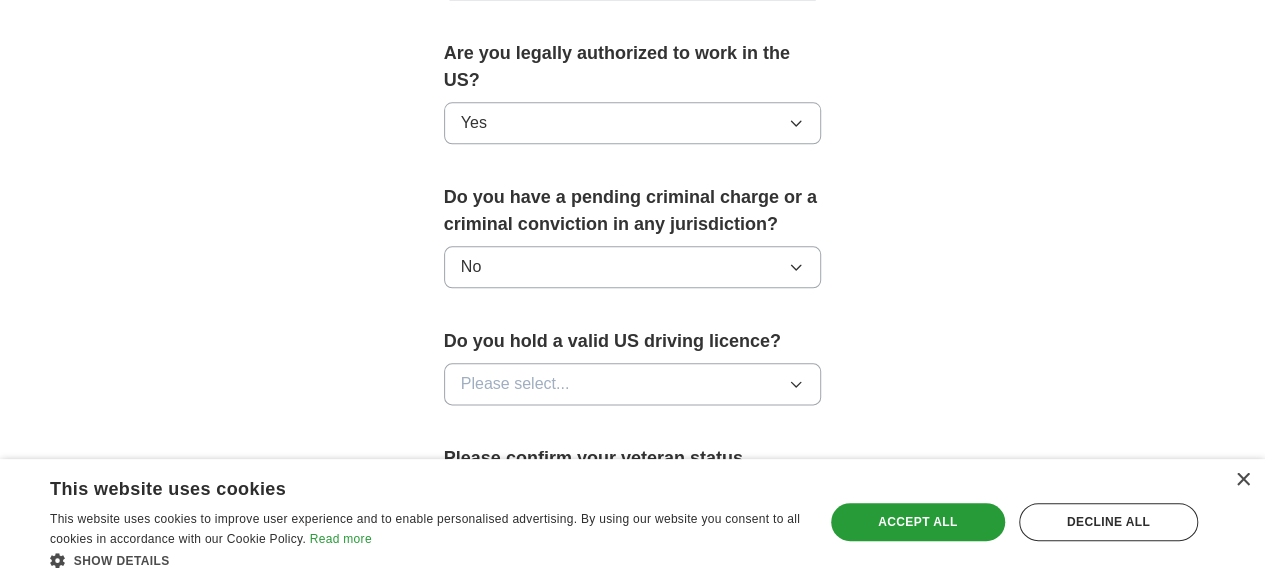 click on "Please select..." at bounding box center [515, 384] 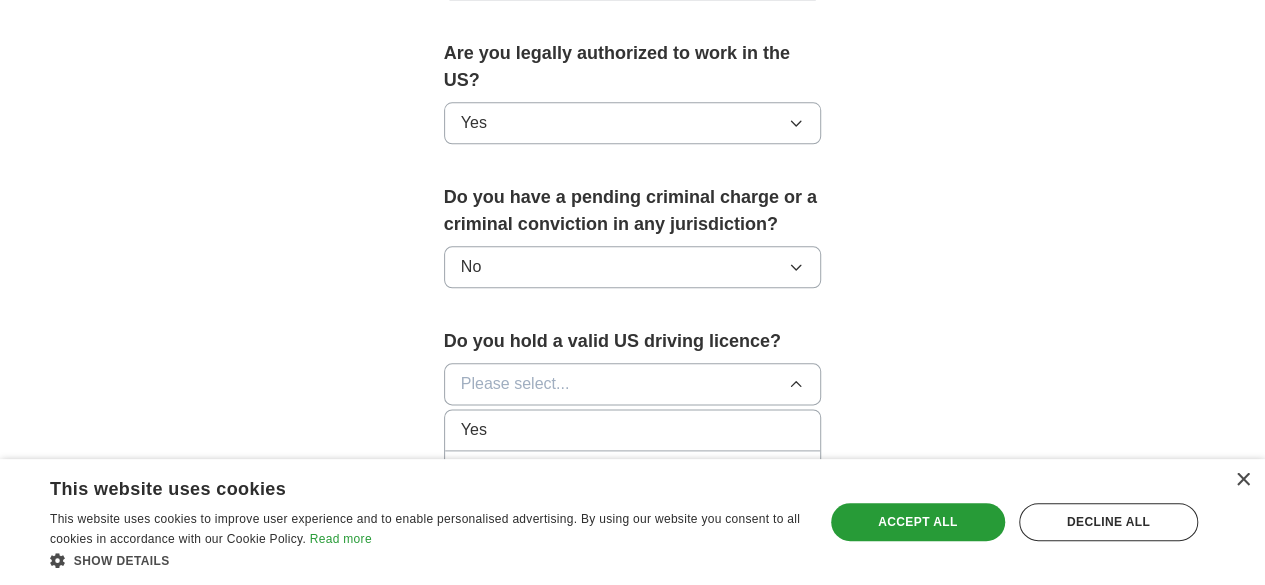 click on "Yes" at bounding box center [633, 430] 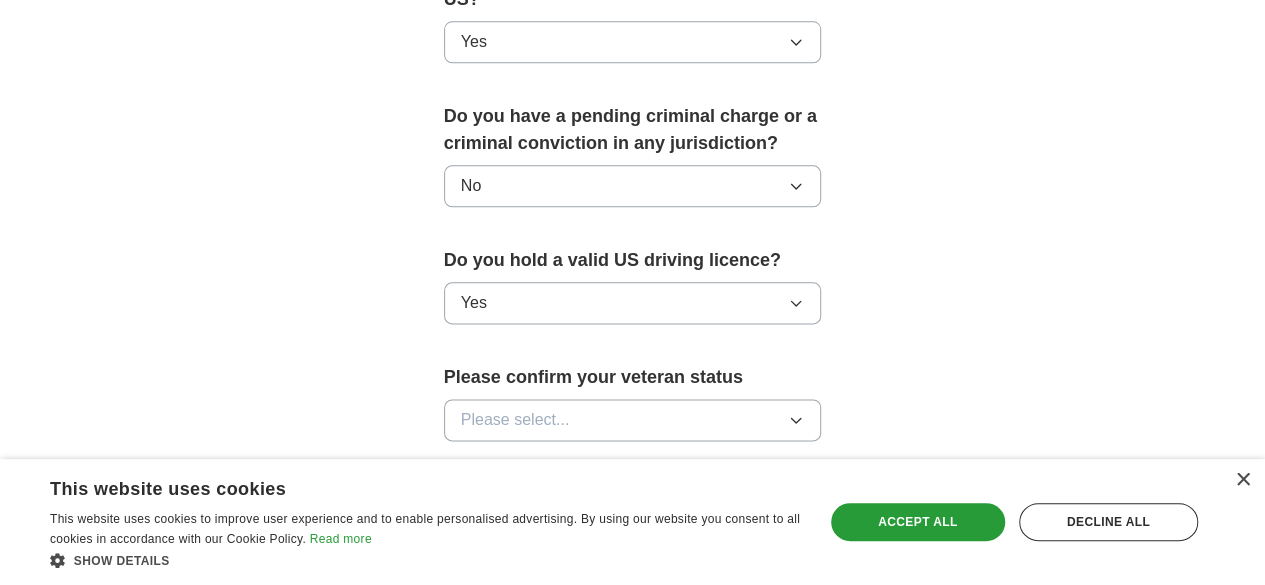 scroll, scrollTop: 1134, scrollLeft: 0, axis: vertical 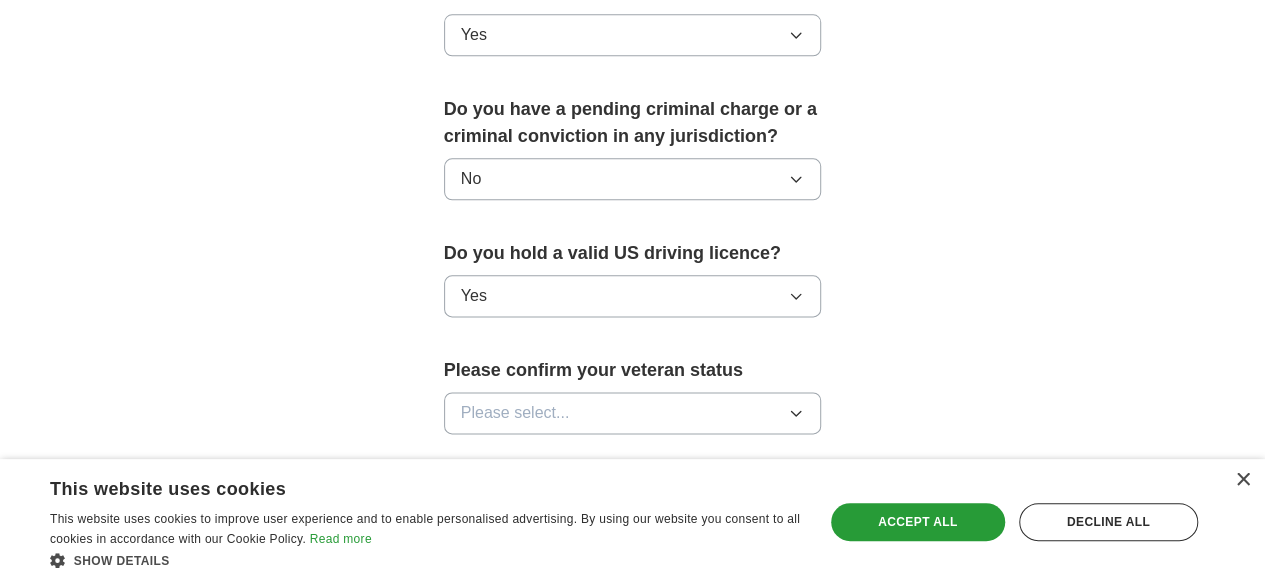 click on "Please select..." at bounding box center (515, 413) 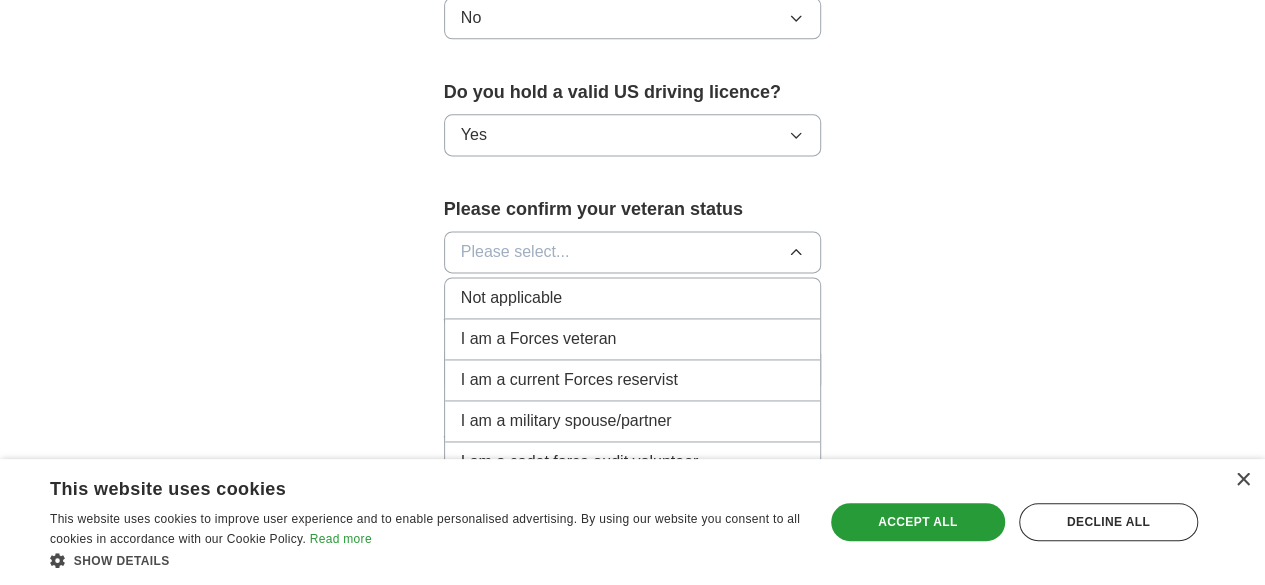scroll, scrollTop: 1302, scrollLeft: 0, axis: vertical 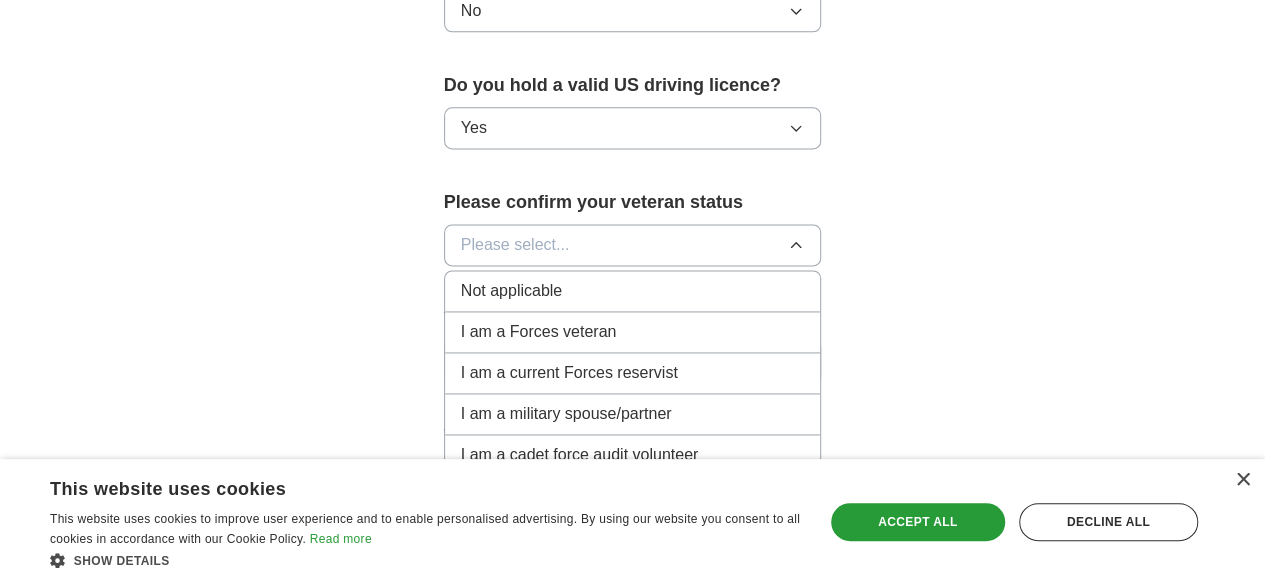 click on "Not applicable" at bounding box center (633, 291) 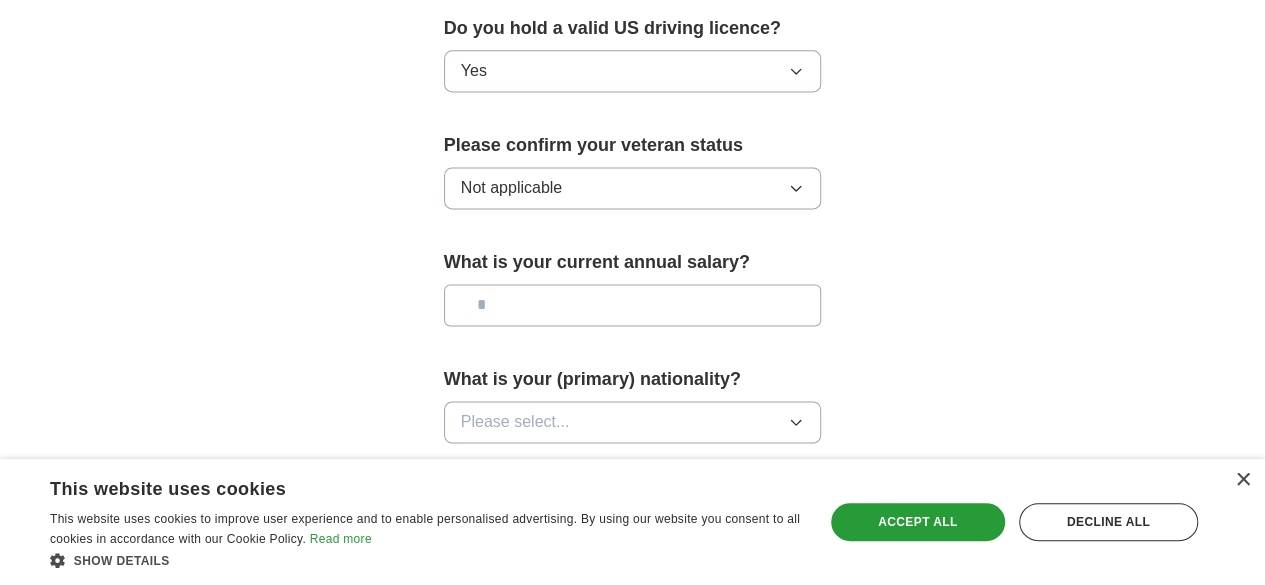 scroll, scrollTop: 1363, scrollLeft: 0, axis: vertical 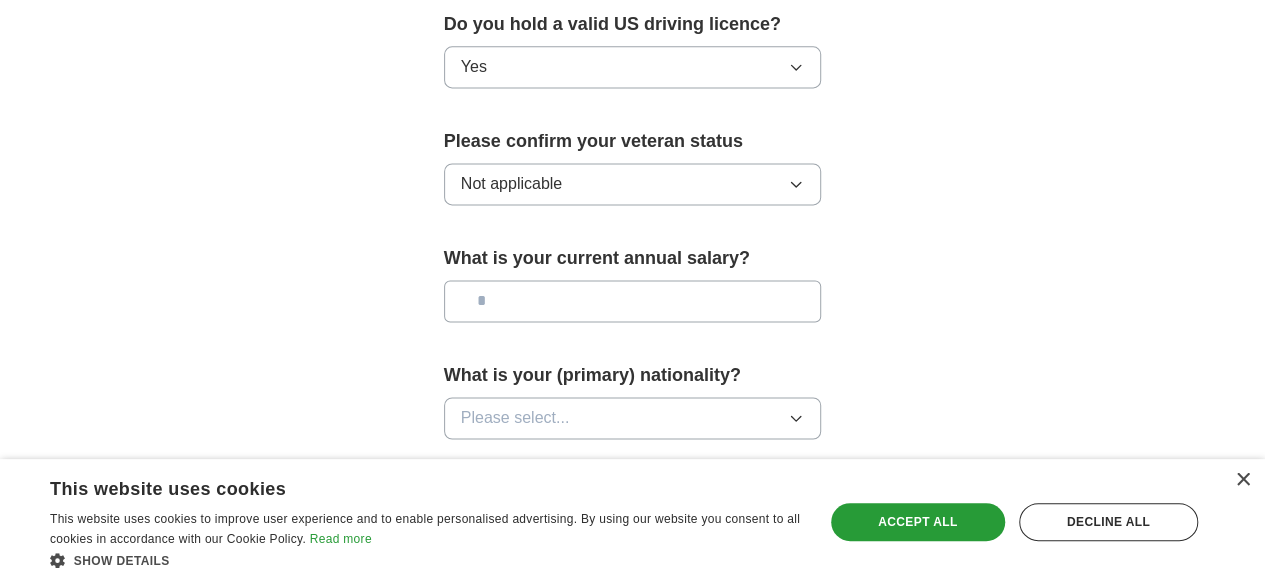 click at bounding box center (633, 301) 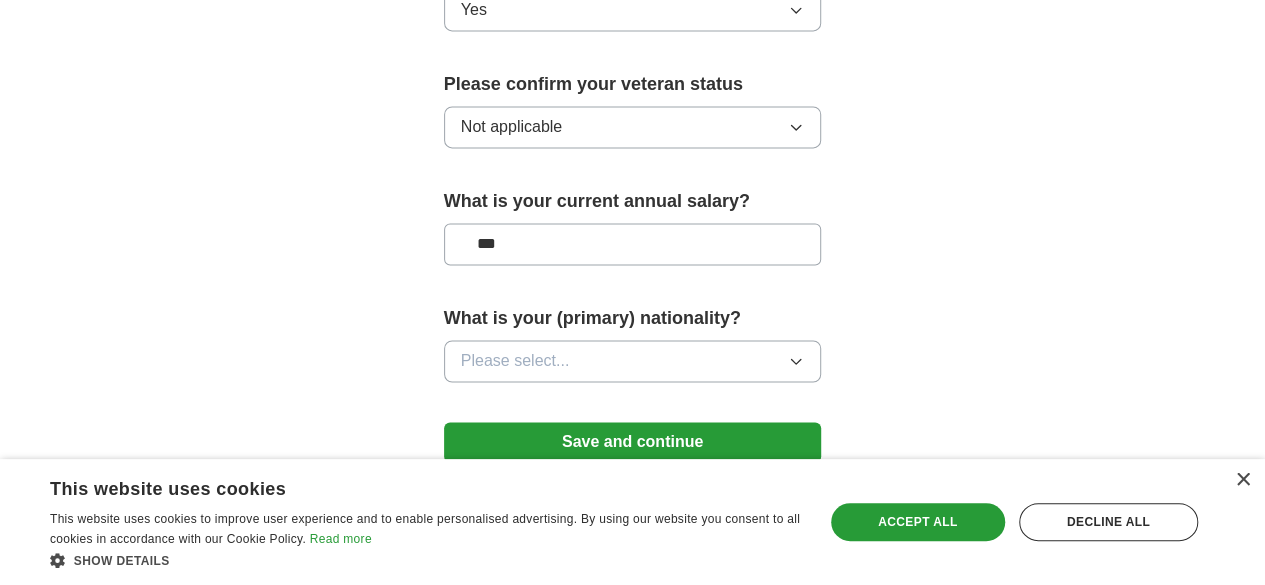 scroll, scrollTop: 1483, scrollLeft: 0, axis: vertical 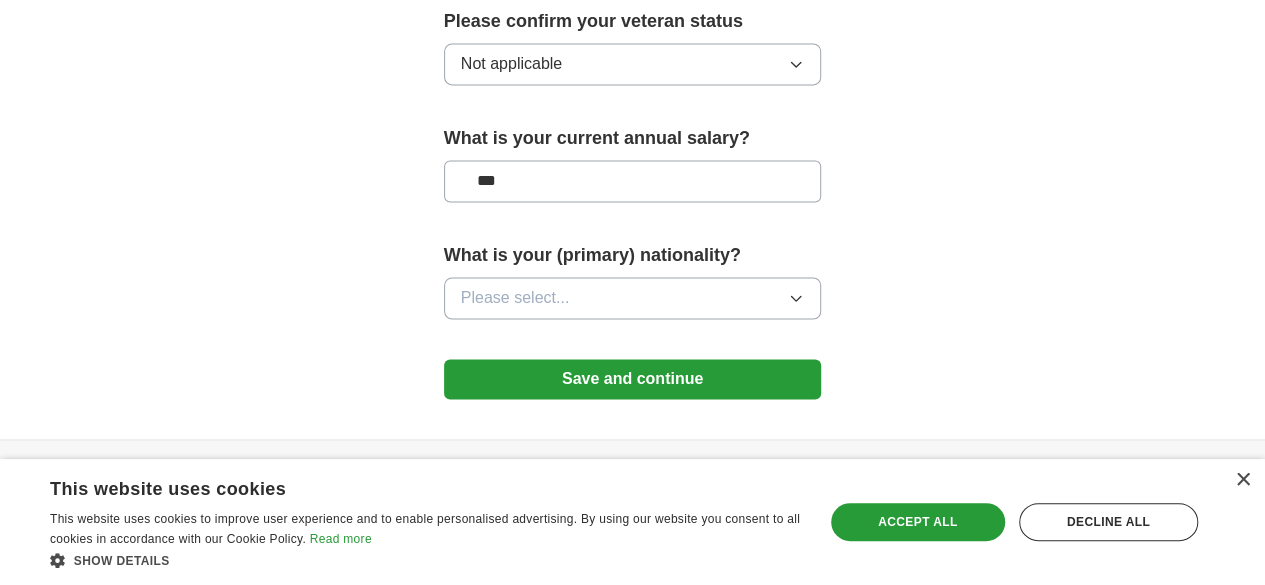 type on "***" 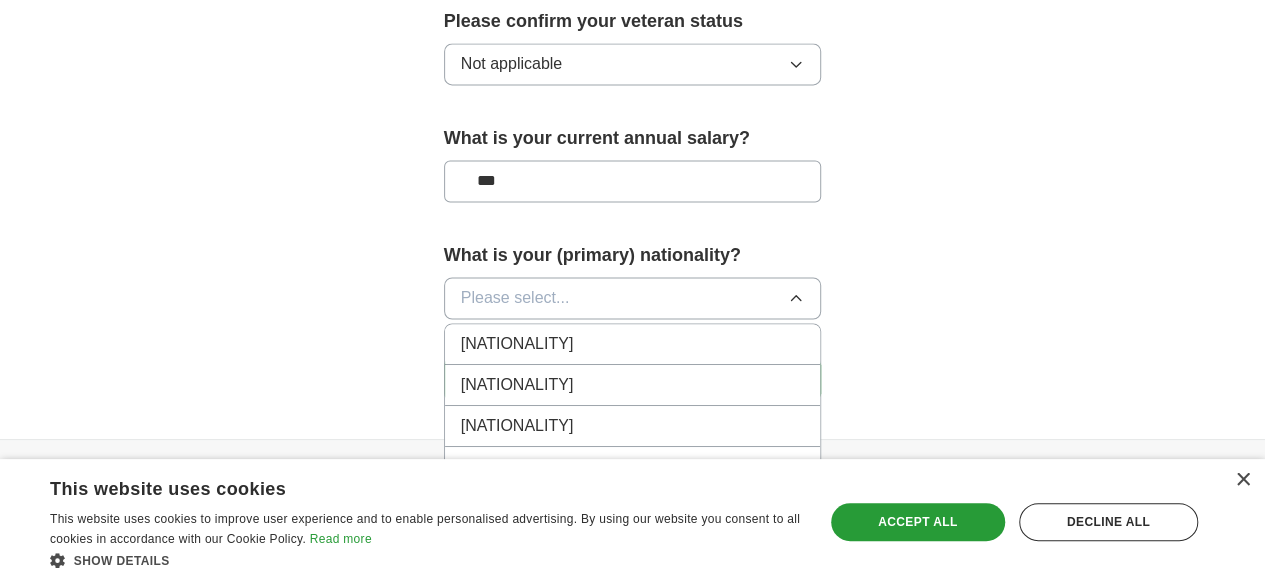 click on "Please select..." at bounding box center [515, 298] 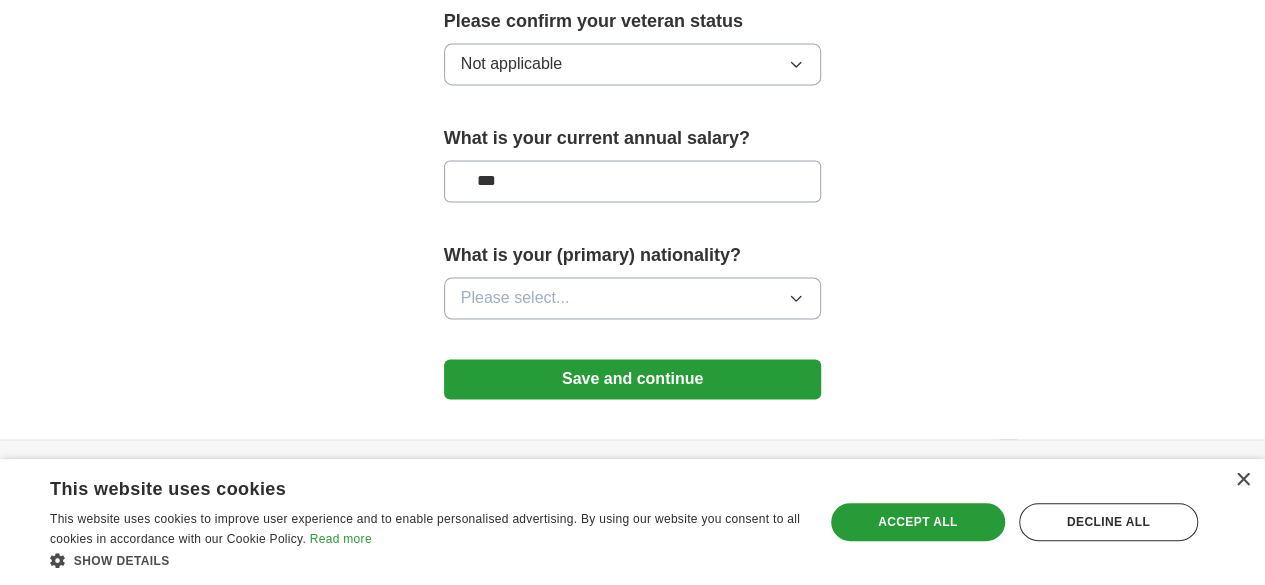 click on "Please select..." at bounding box center (515, 298) 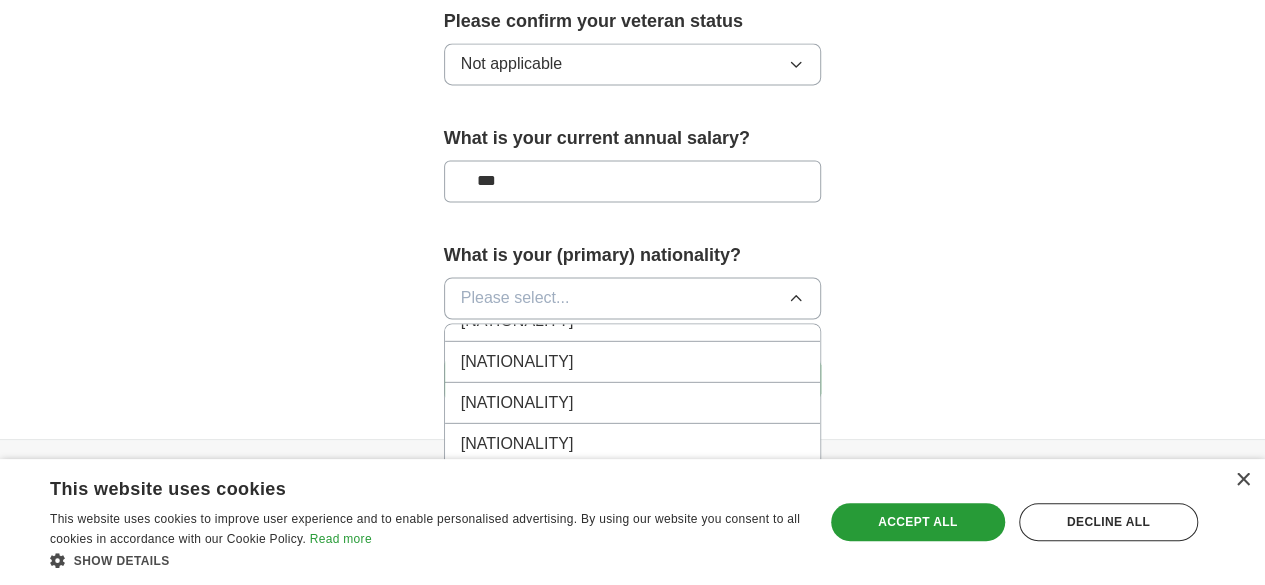 scroll, scrollTop: 3227, scrollLeft: 0, axis: vertical 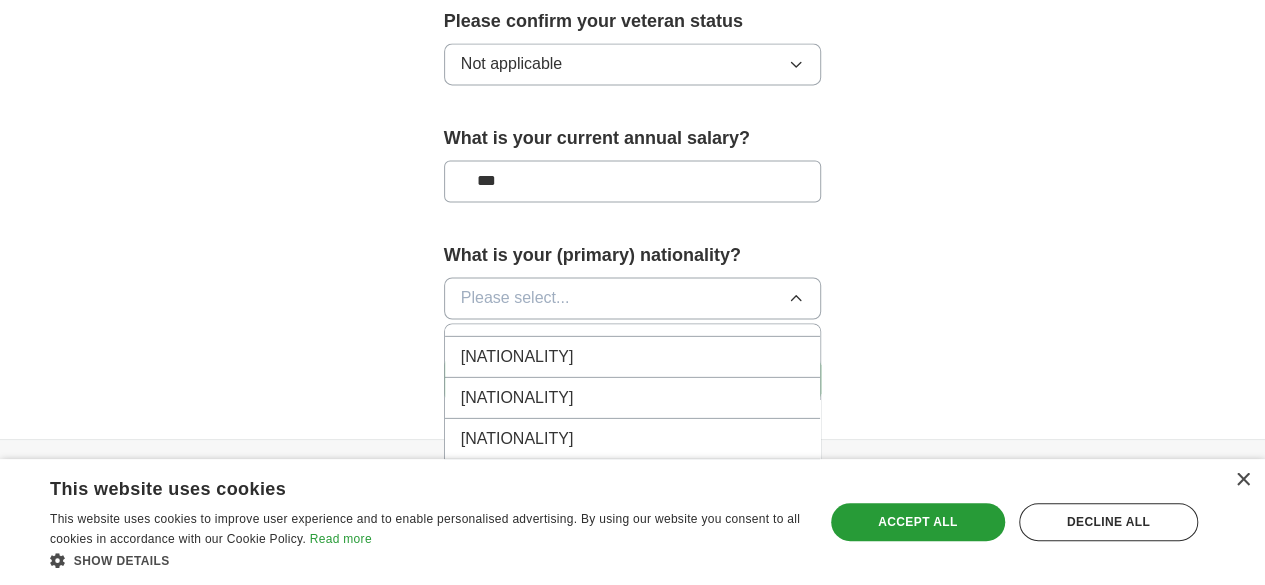 click on "[NATIONALITY]" at bounding box center [633, 397] 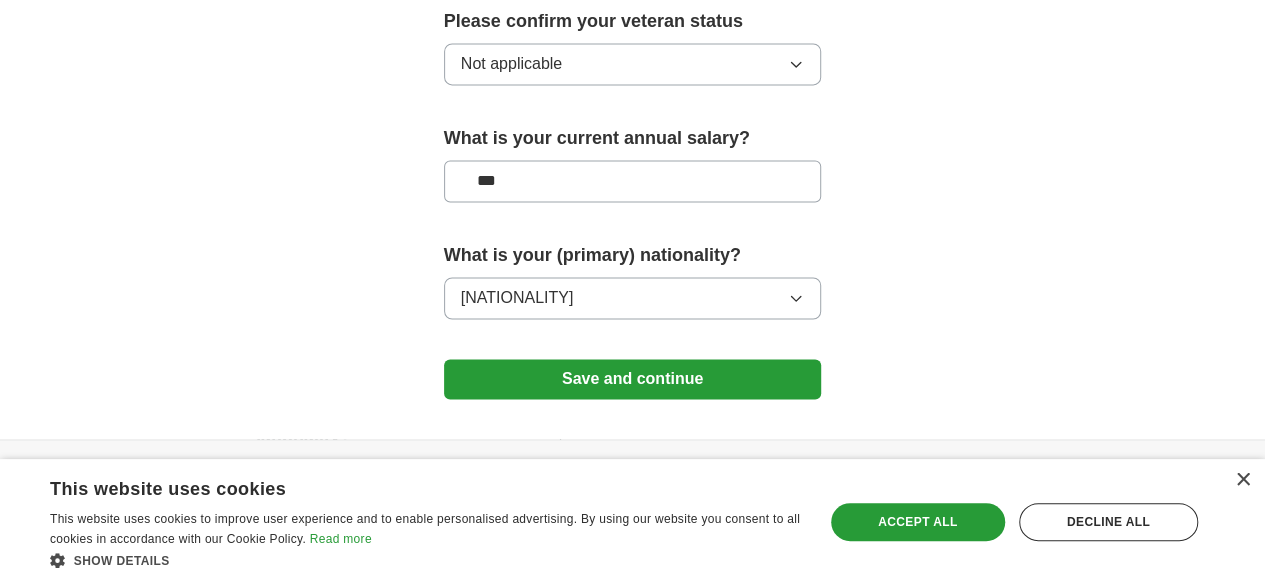 click on "Save and continue" at bounding box center [633, 379] 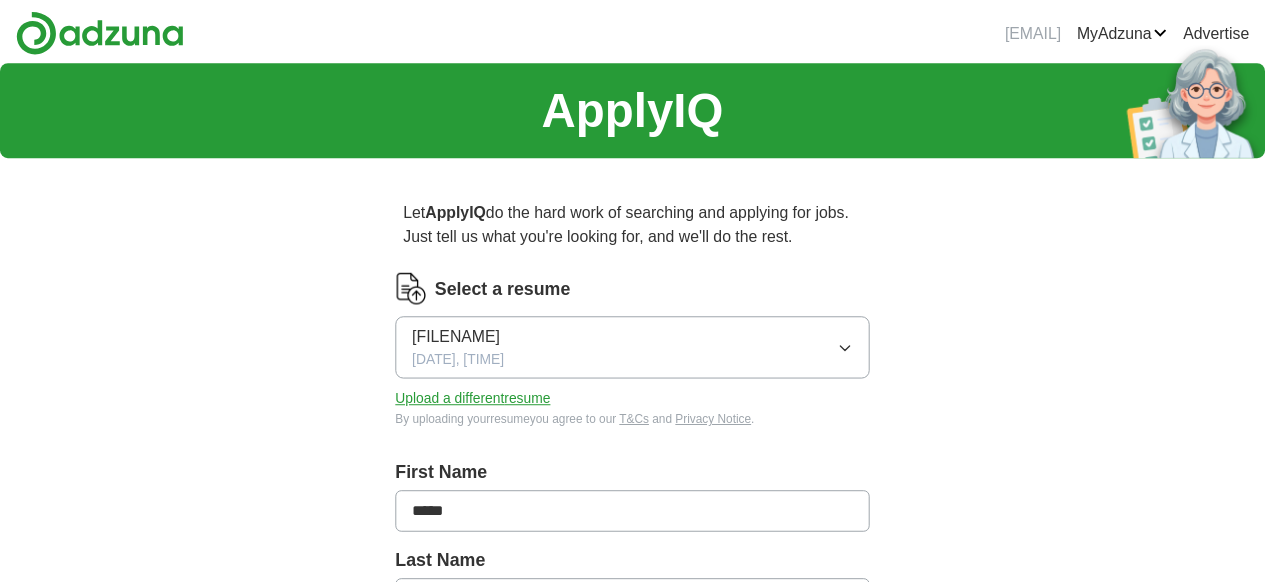 scroll, scrollTop: 0, scrollLeft: 0, axis: both 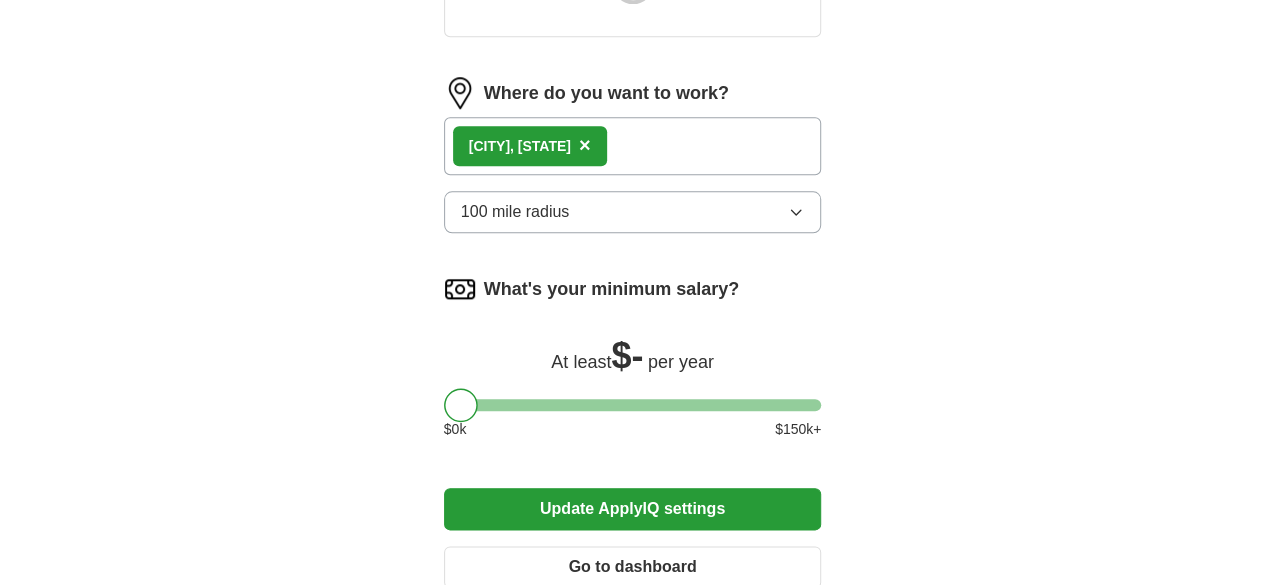 click on "[CITY], [STATE] ×" at bounding box center (633, 146) 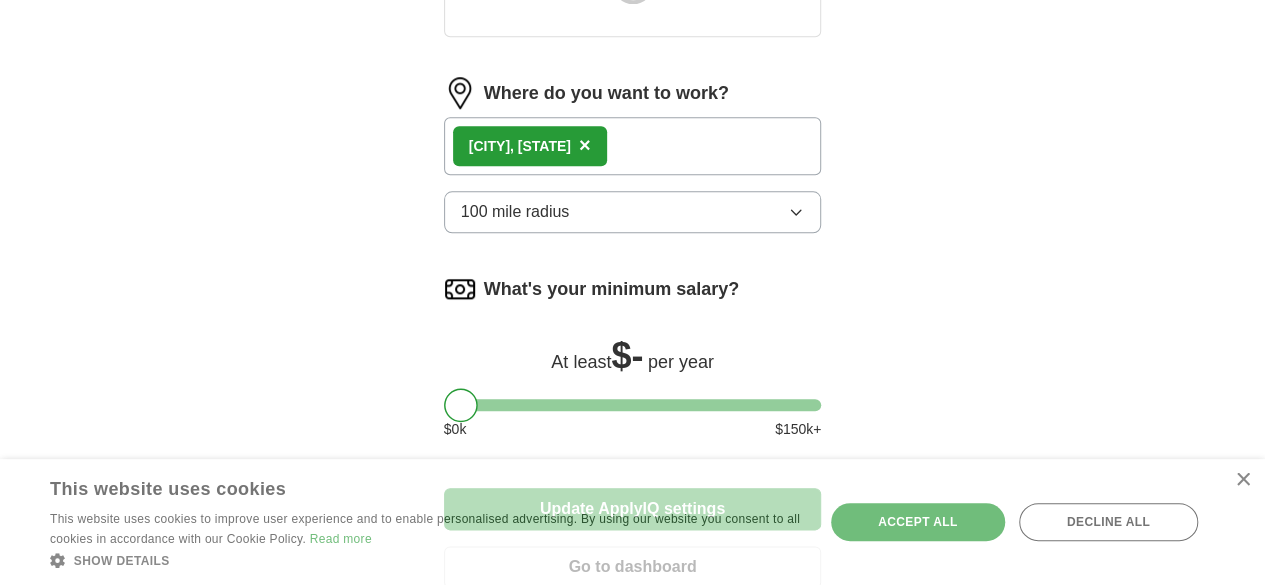 click on "×" at bounding box center (585, 145) 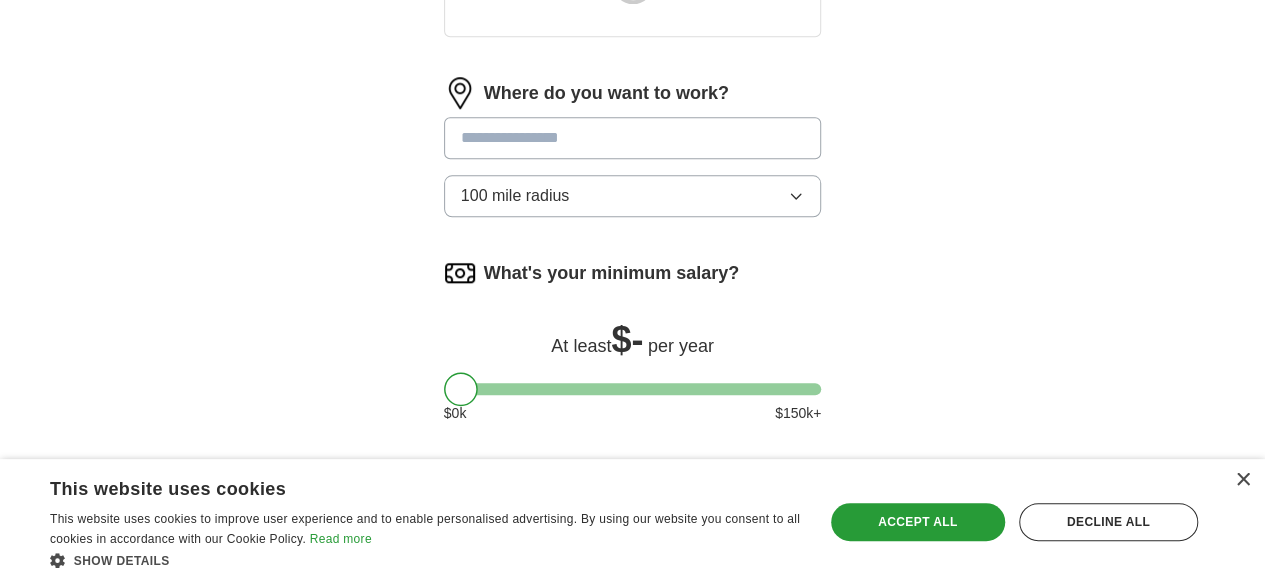 click at bounding box center [633, 138] 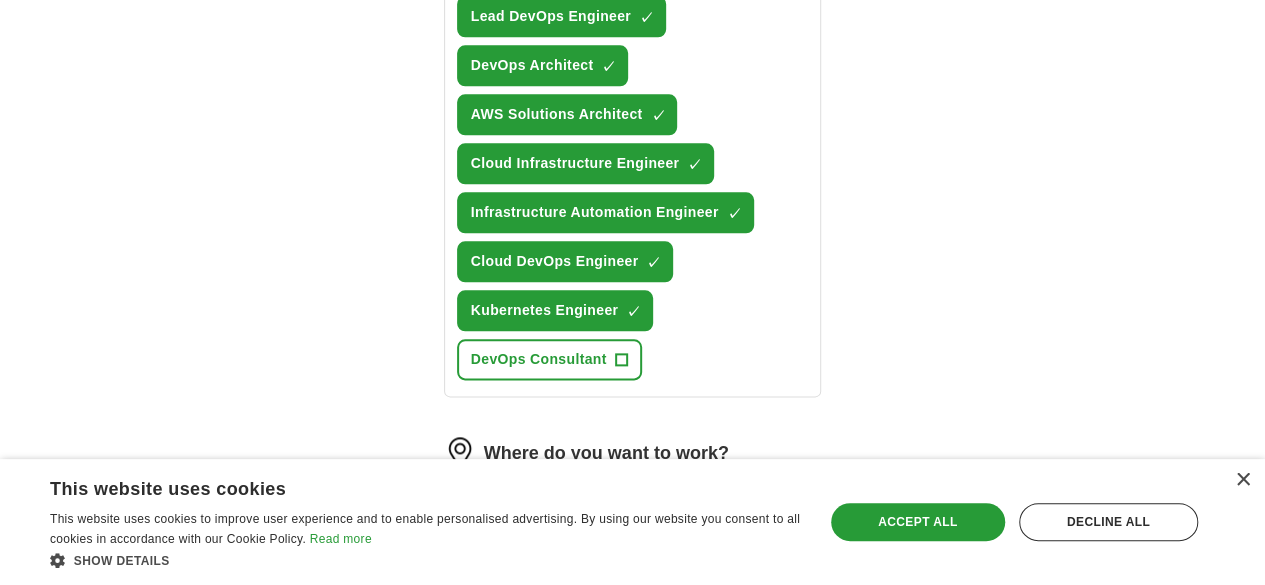 scroll, scrollTop: 1085, scrollLeft: 0, axis: vertical 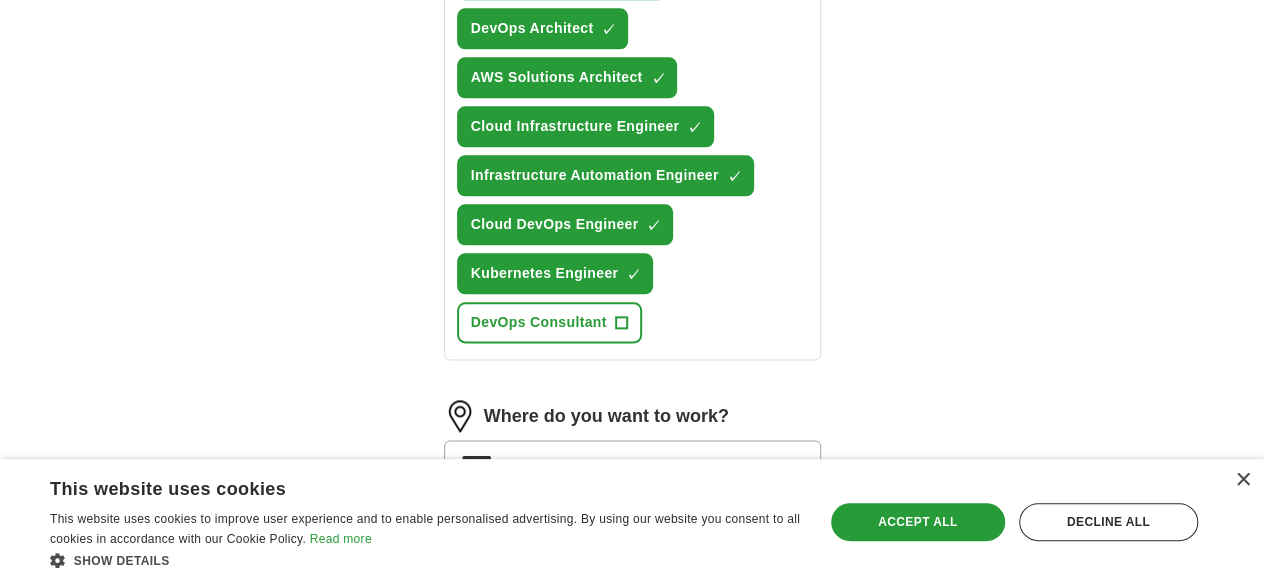 click on "Texas" at bounding box center [633, 511] 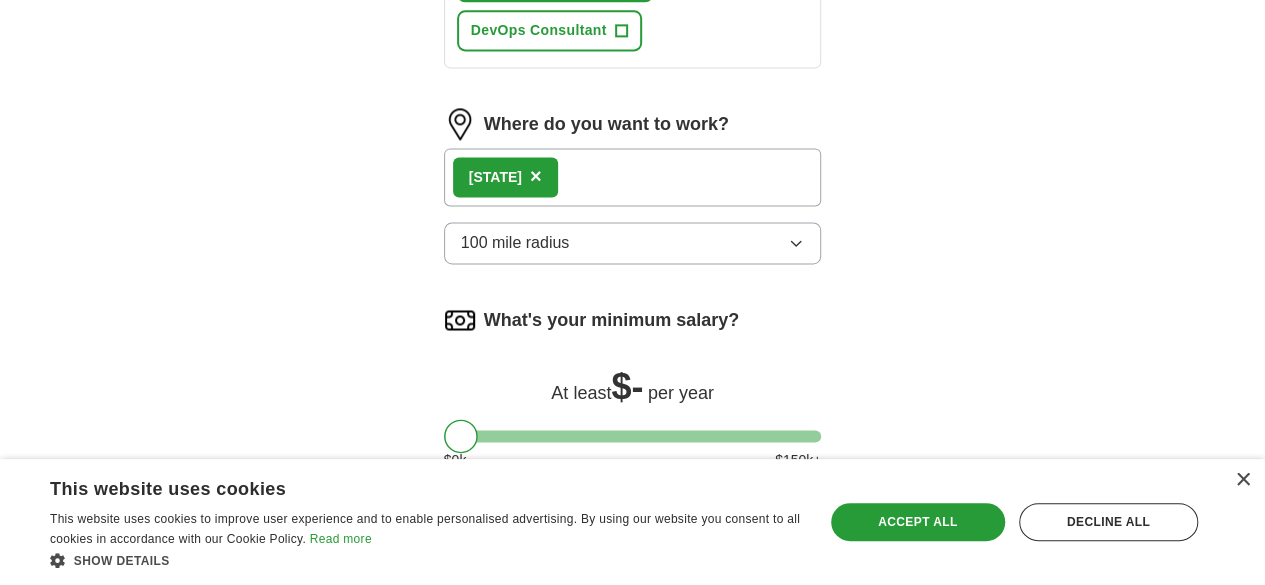 scroll, scrollTop: 1385, scrollLeft: 0, axis: vertical 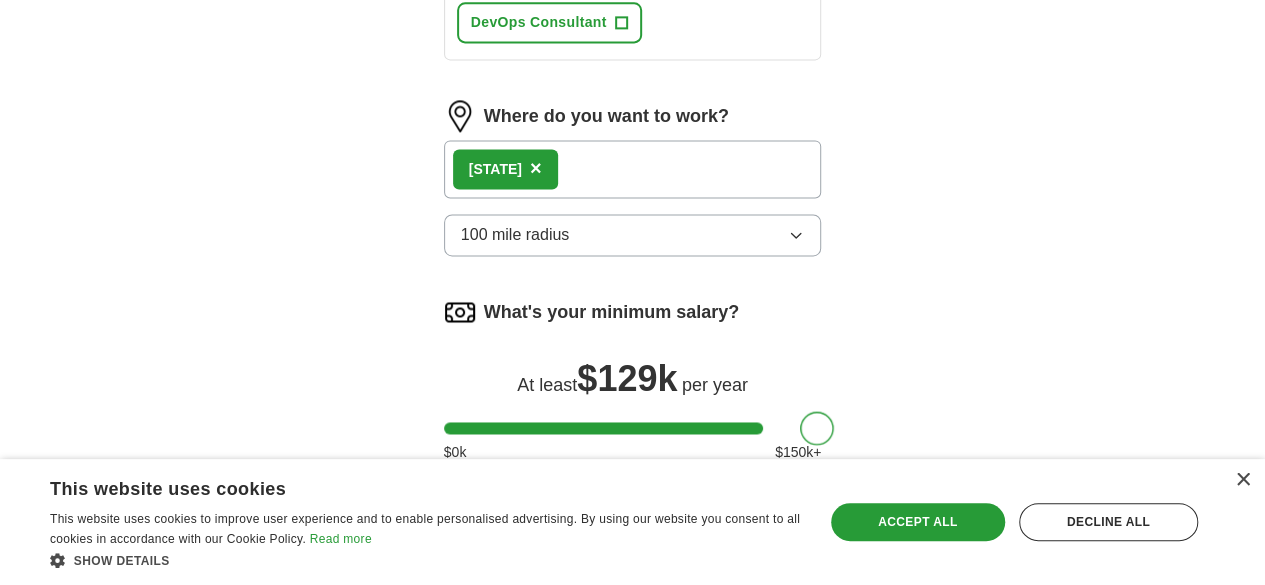 drag, startPoint x: 430, startPoint y: 185, endPoint x: 786, endPoint y: 179, distance: 356.05057 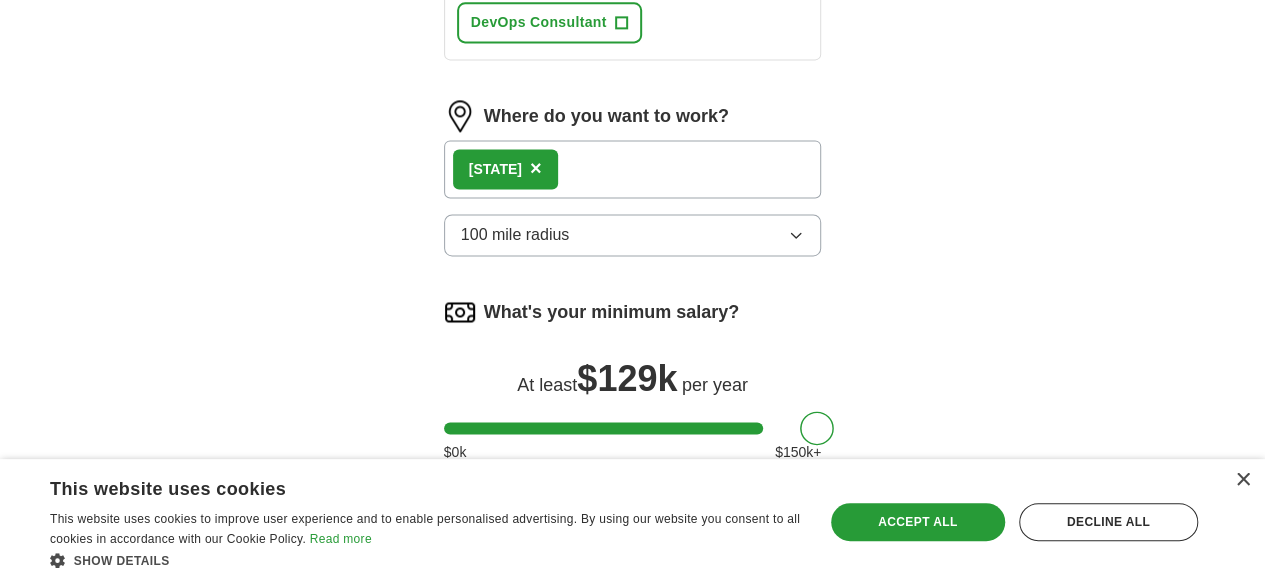 click on "Update ApplyIQ settings" at bounding box center [633, 532] 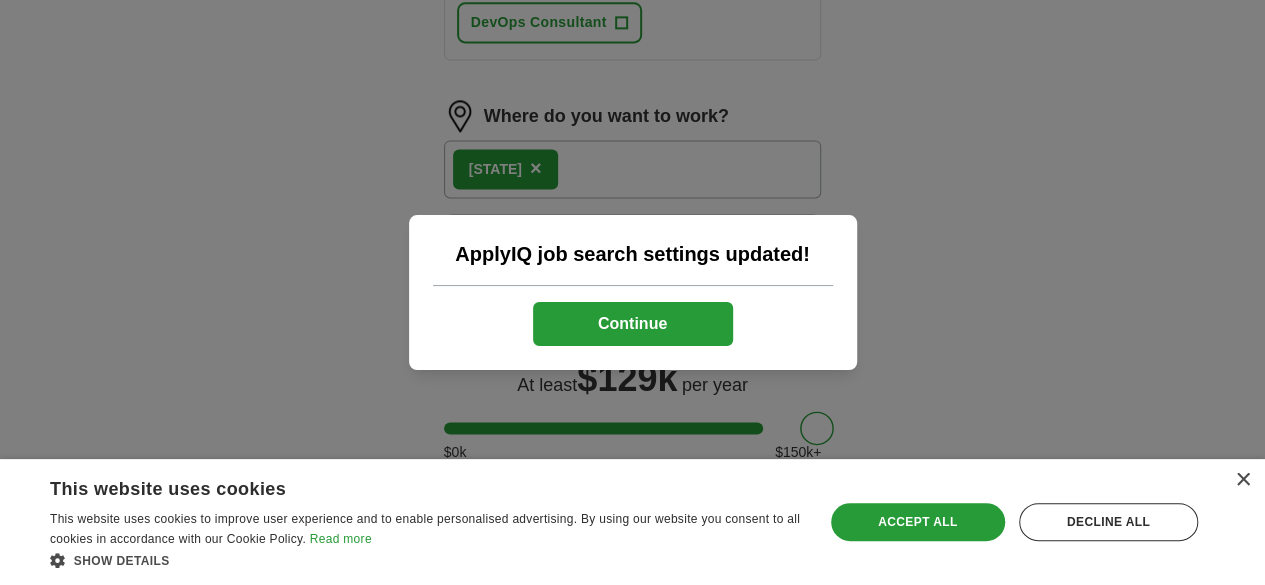 click on "Continue" at bounding box center (633, 324) 